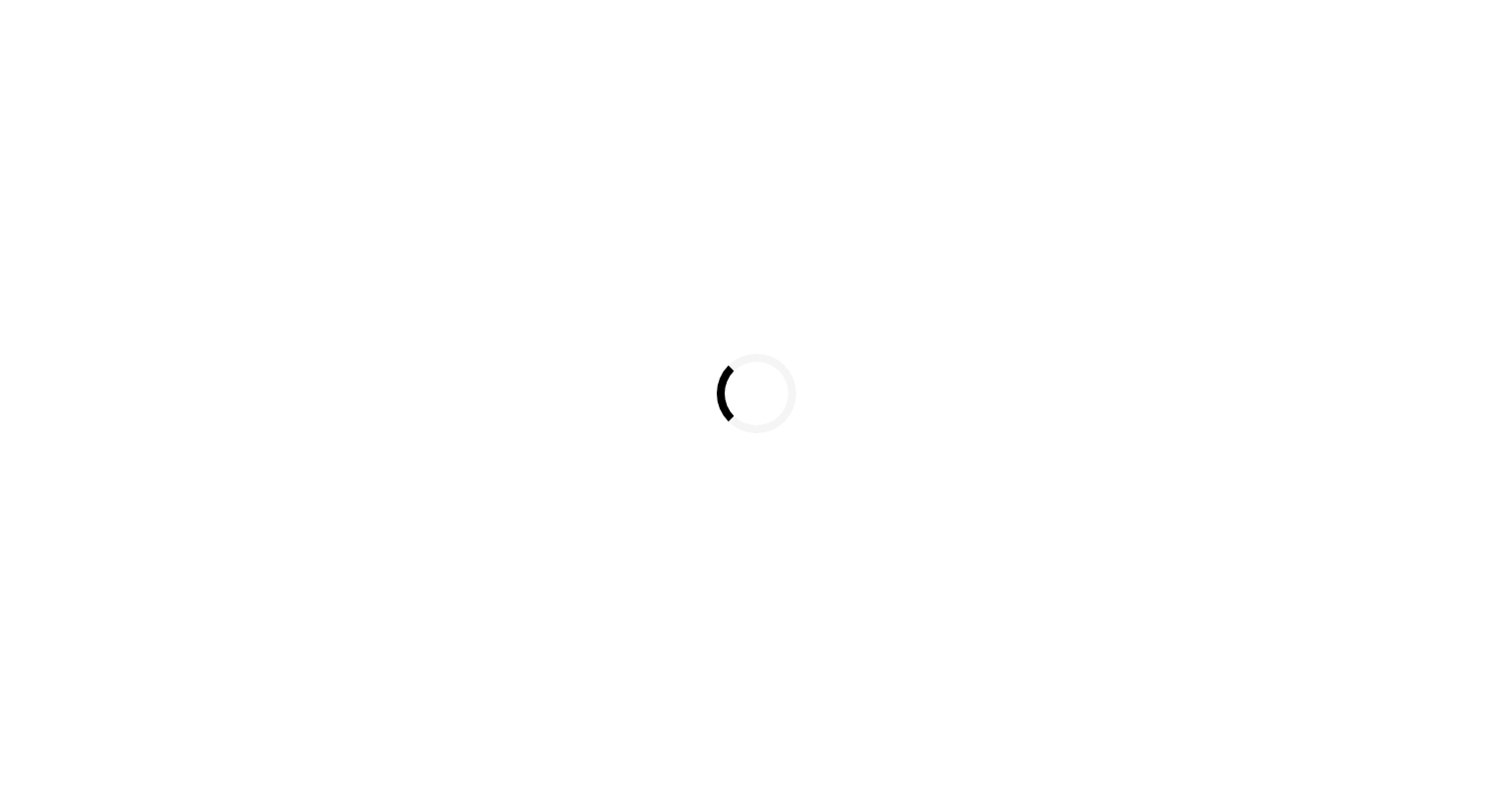 scroll, scrollTop: 0, scrollLeft: 0, axis: both 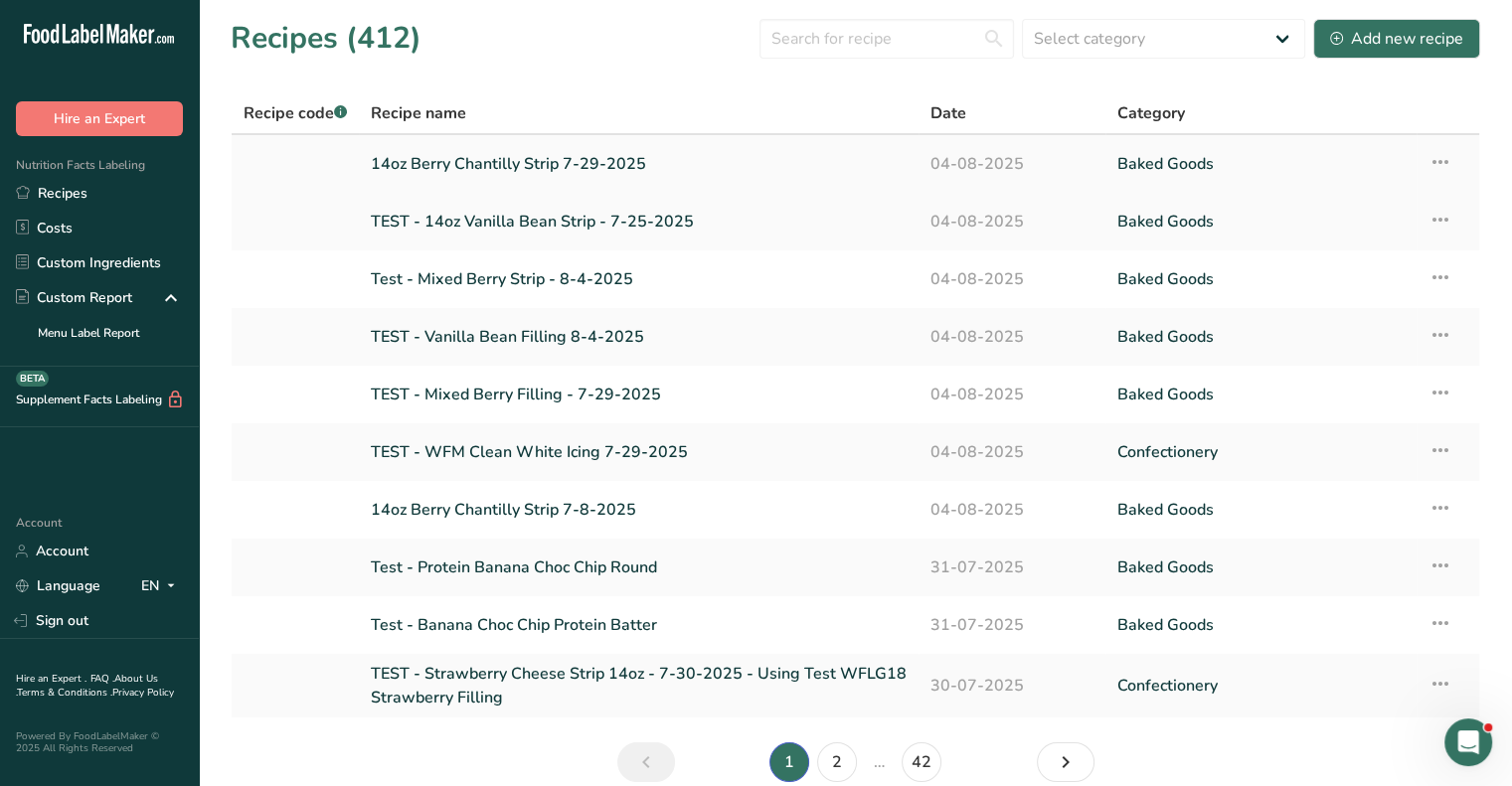 click on "14oz Berry Chantilly Strip 7-29-2025" at bounding box center (638, 164) 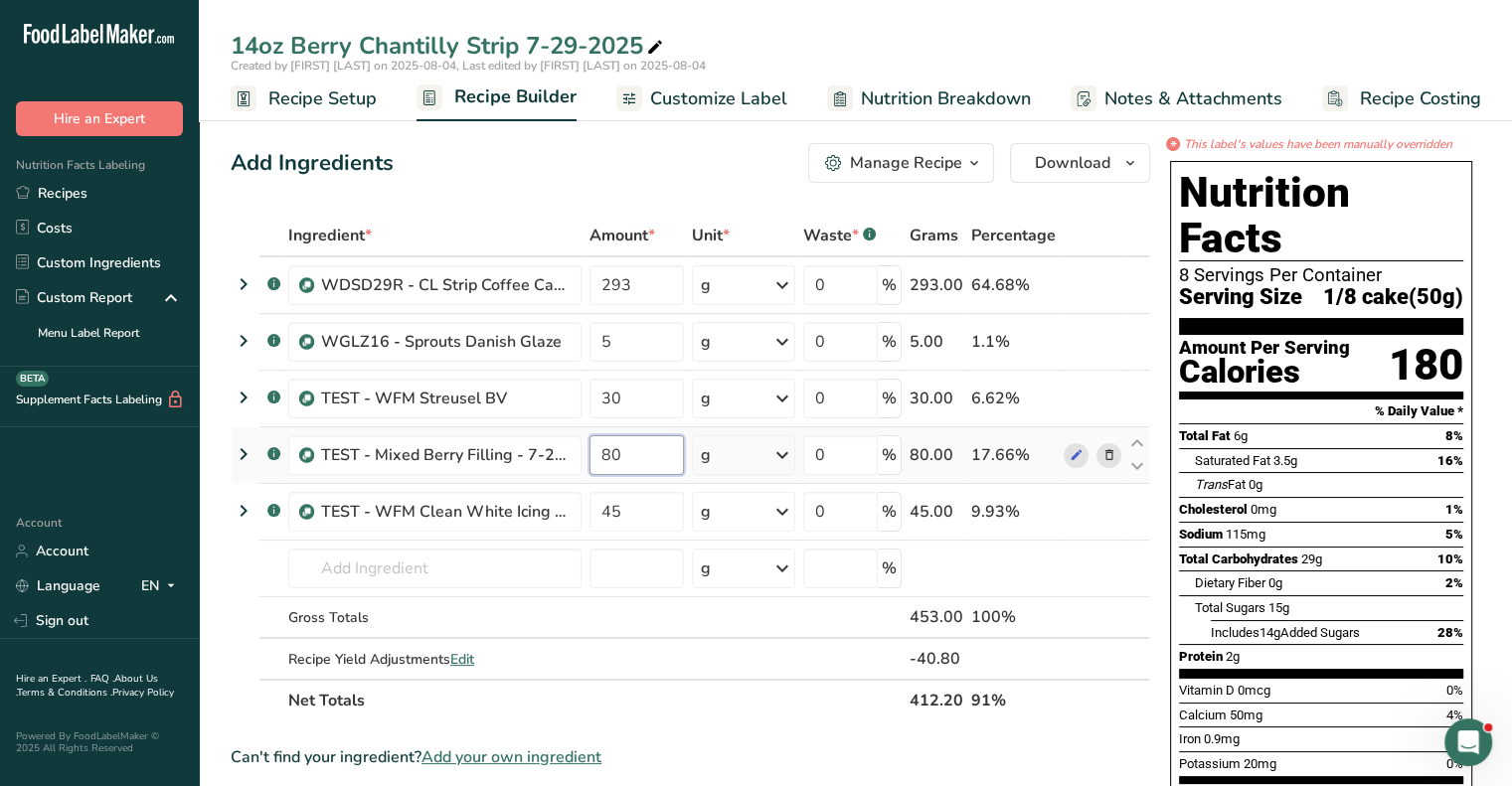 click on "80" at bounding box center [636, 455] 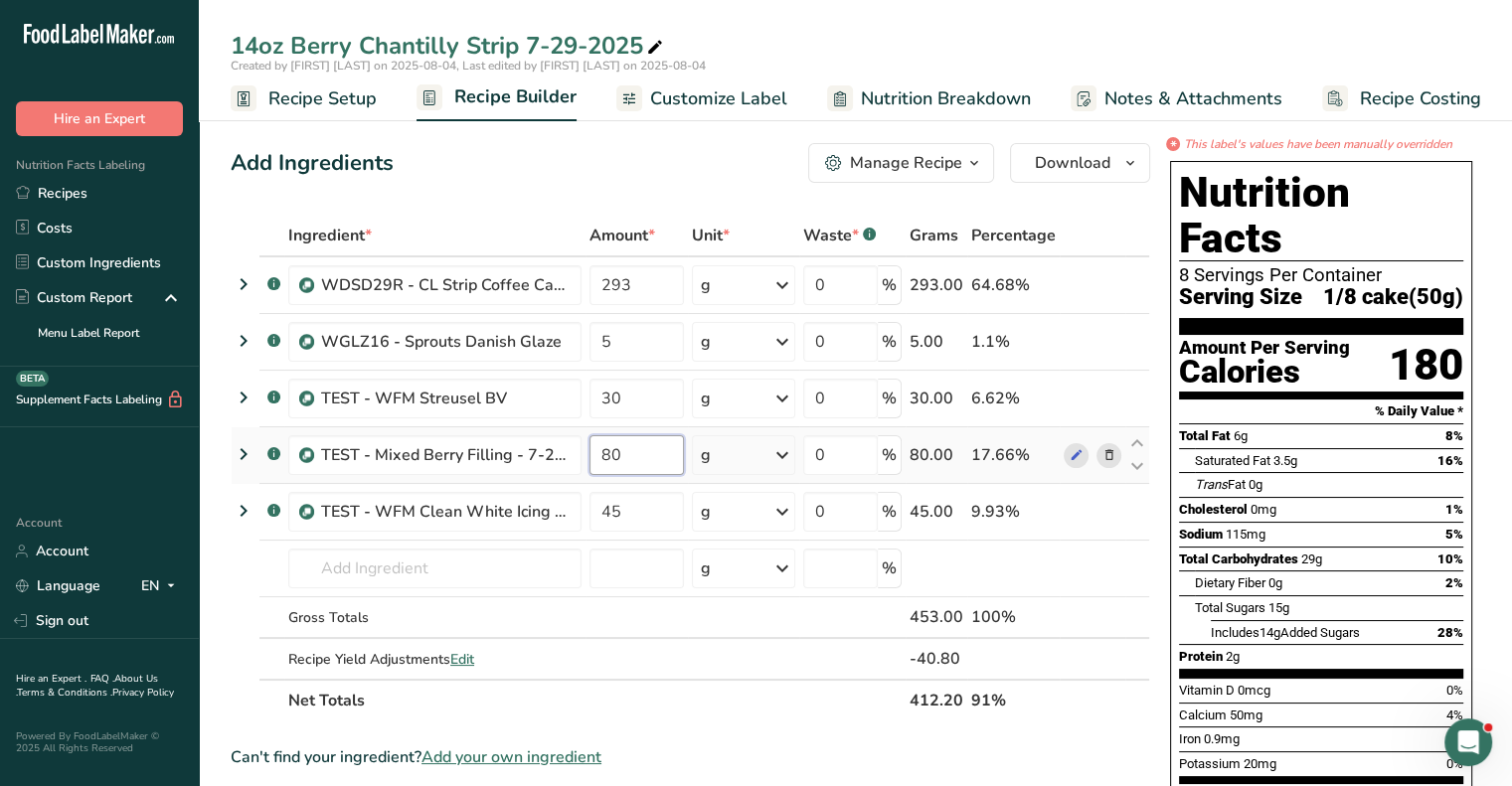 type on "8" 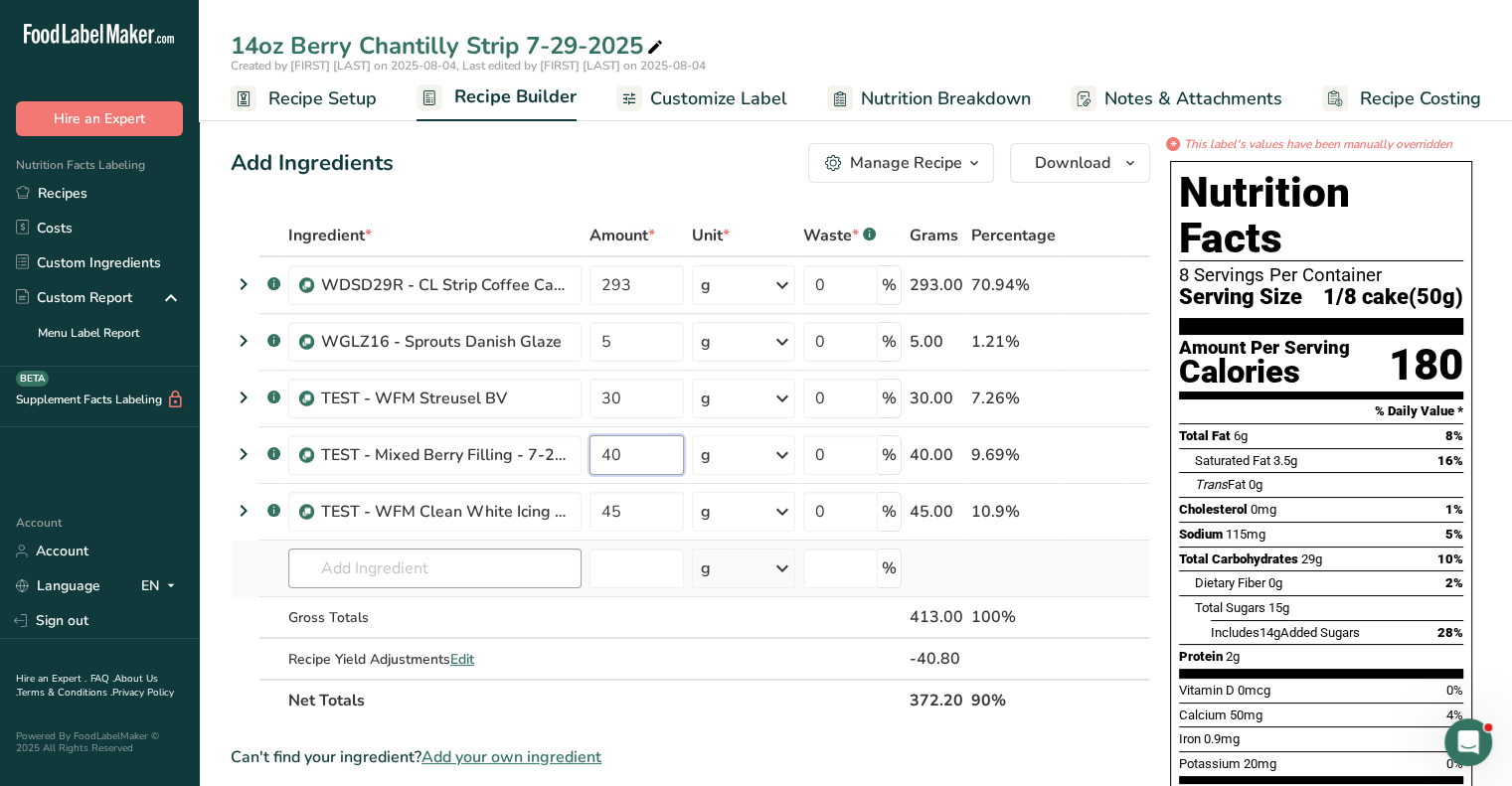 type on "40" 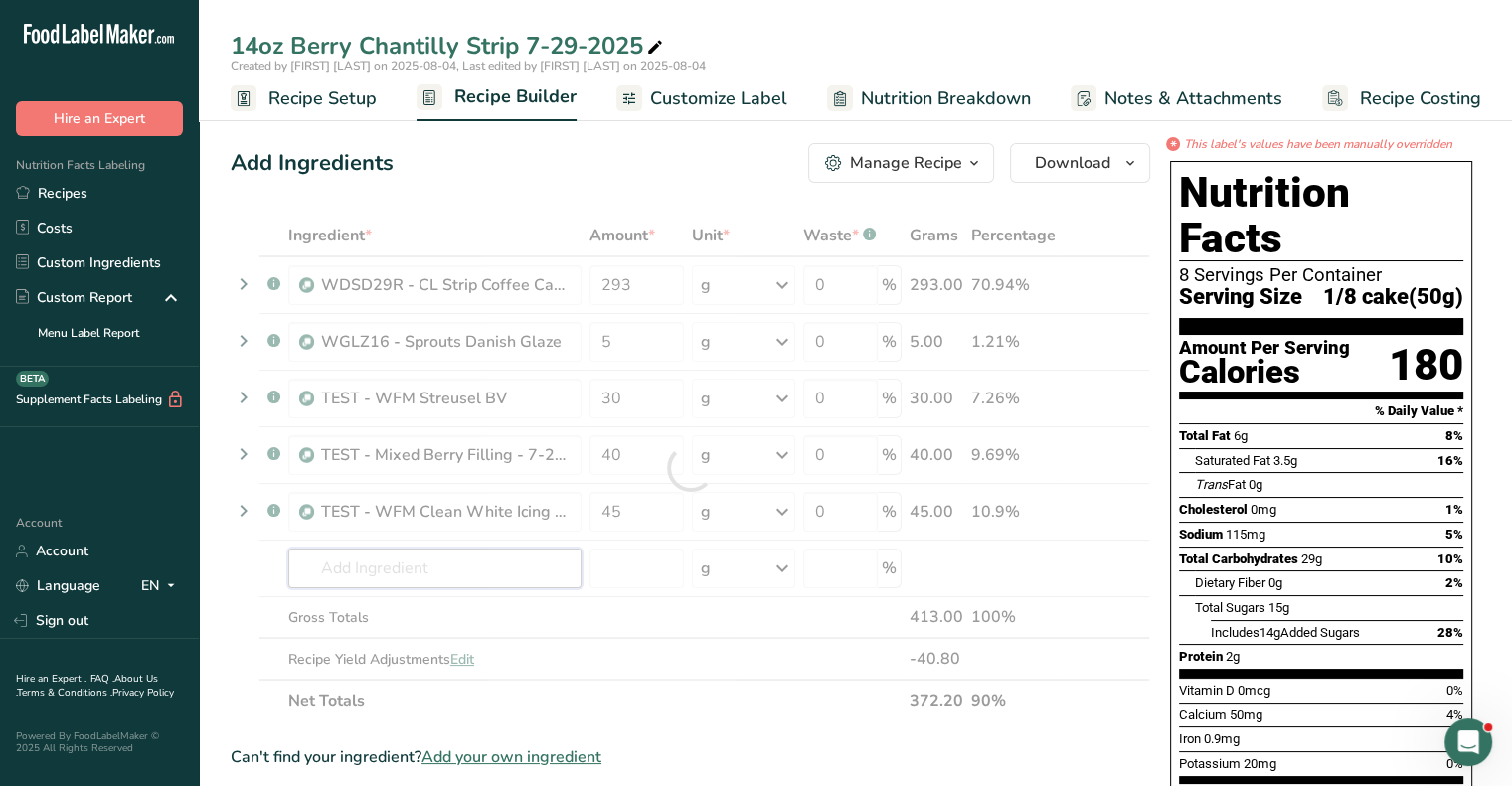 click on "Ingredient *
Amount *
Unit *
Waste *   .a-a{fill:#347362;}.b-a{fill:#fff;}          Grams
Percentage
.a-a{fill:#347362;}.b-a{fill:#fff;}
WDSD29R - CL Strip Coffee Cake Dough 6-11-2025
293
g
Weight Units
g
kg
mg
See more
Volume Units
l
mL
fl oz
See more
0
%
293.00
70.94%
.a-a{fill:#347362;}.b-a{fill:#fff;}
WGLZ16 - Sprouts Danish Glaze
5
g
Weight Units
g
kg
mg
See more
Volume Units
l
mL
fl oz
See more
0
%" at bounding box center (690, 468) 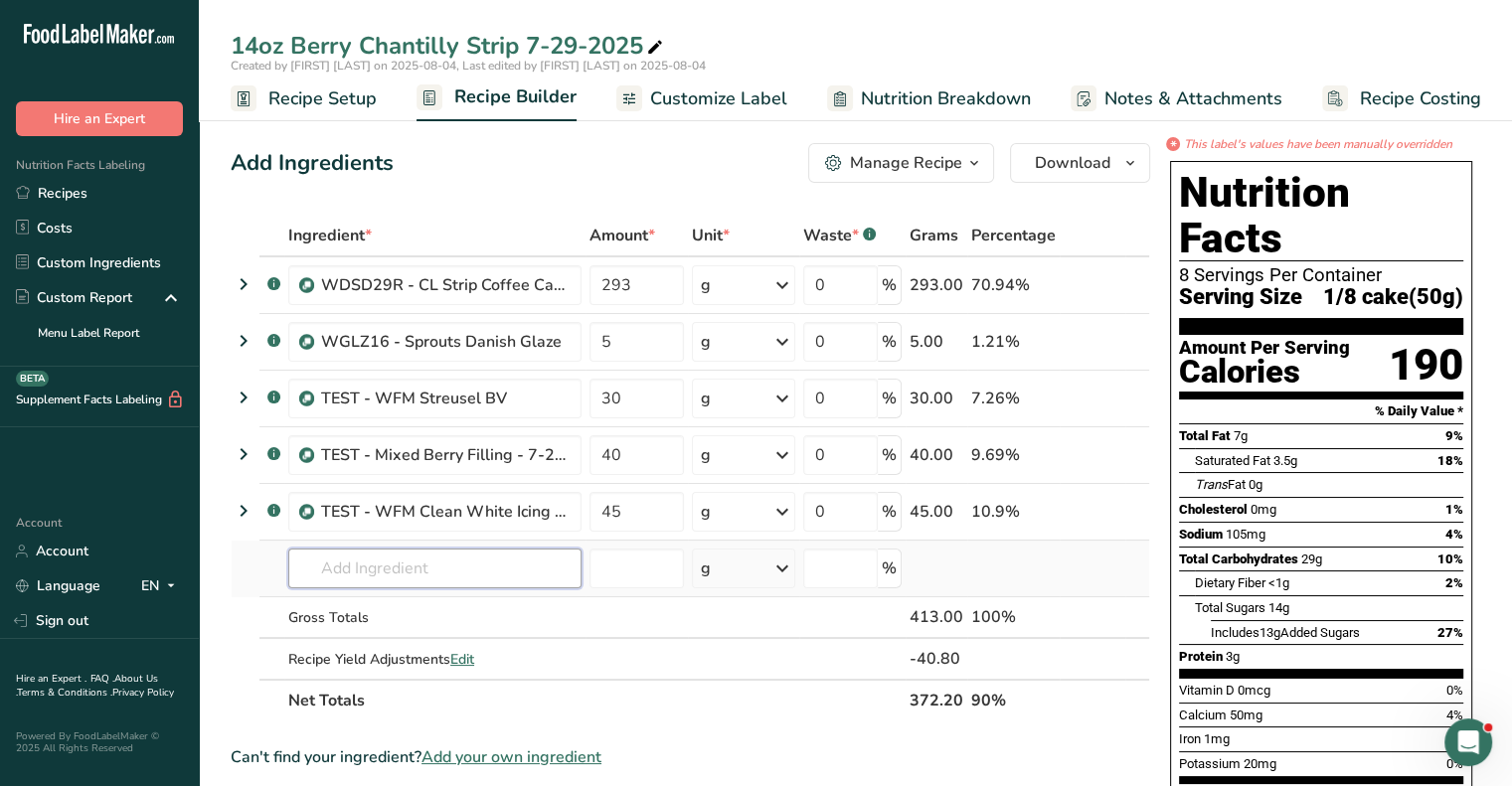 click at bounding box center [434, 568] 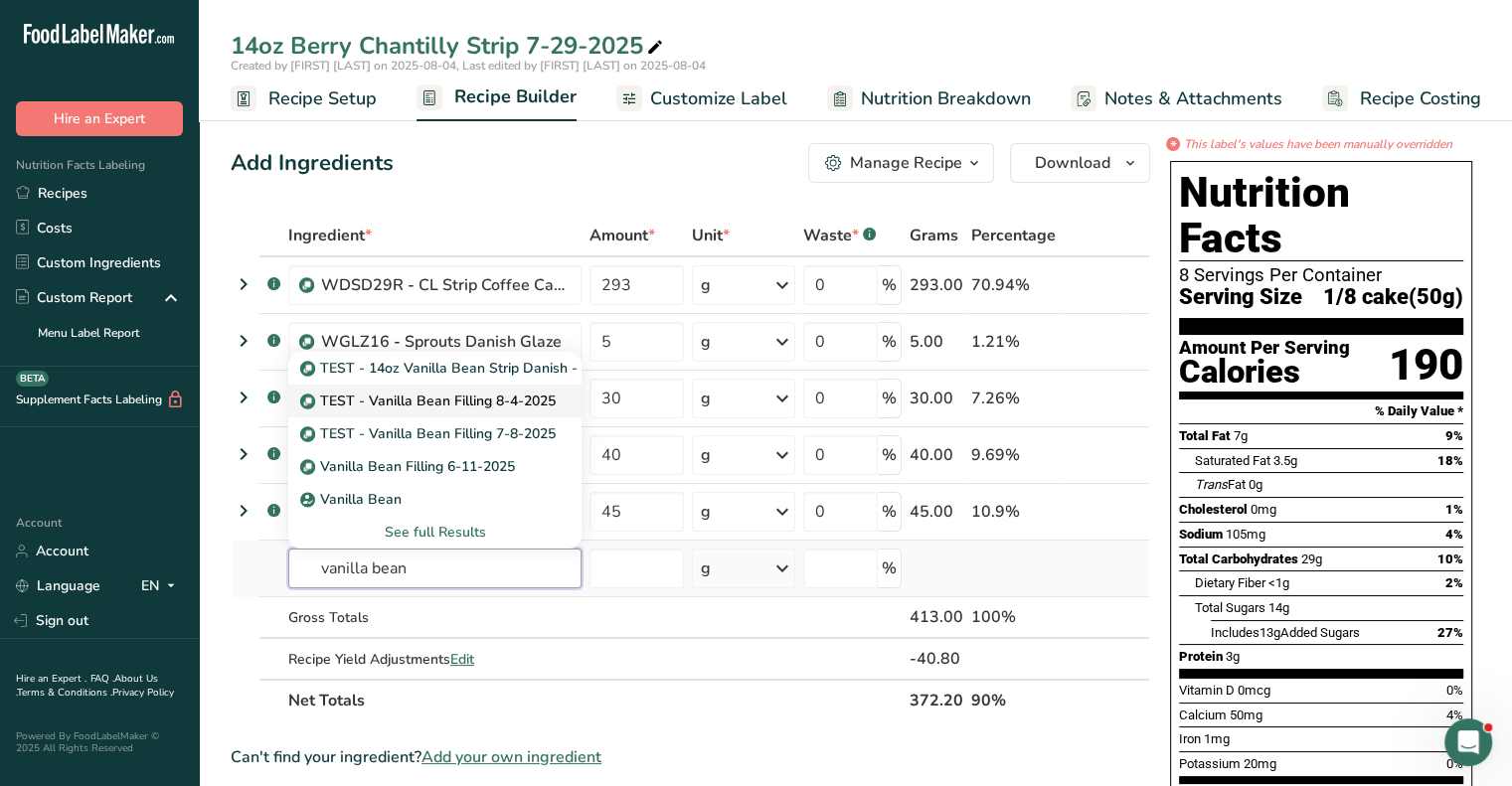 type on "vanilla bean" 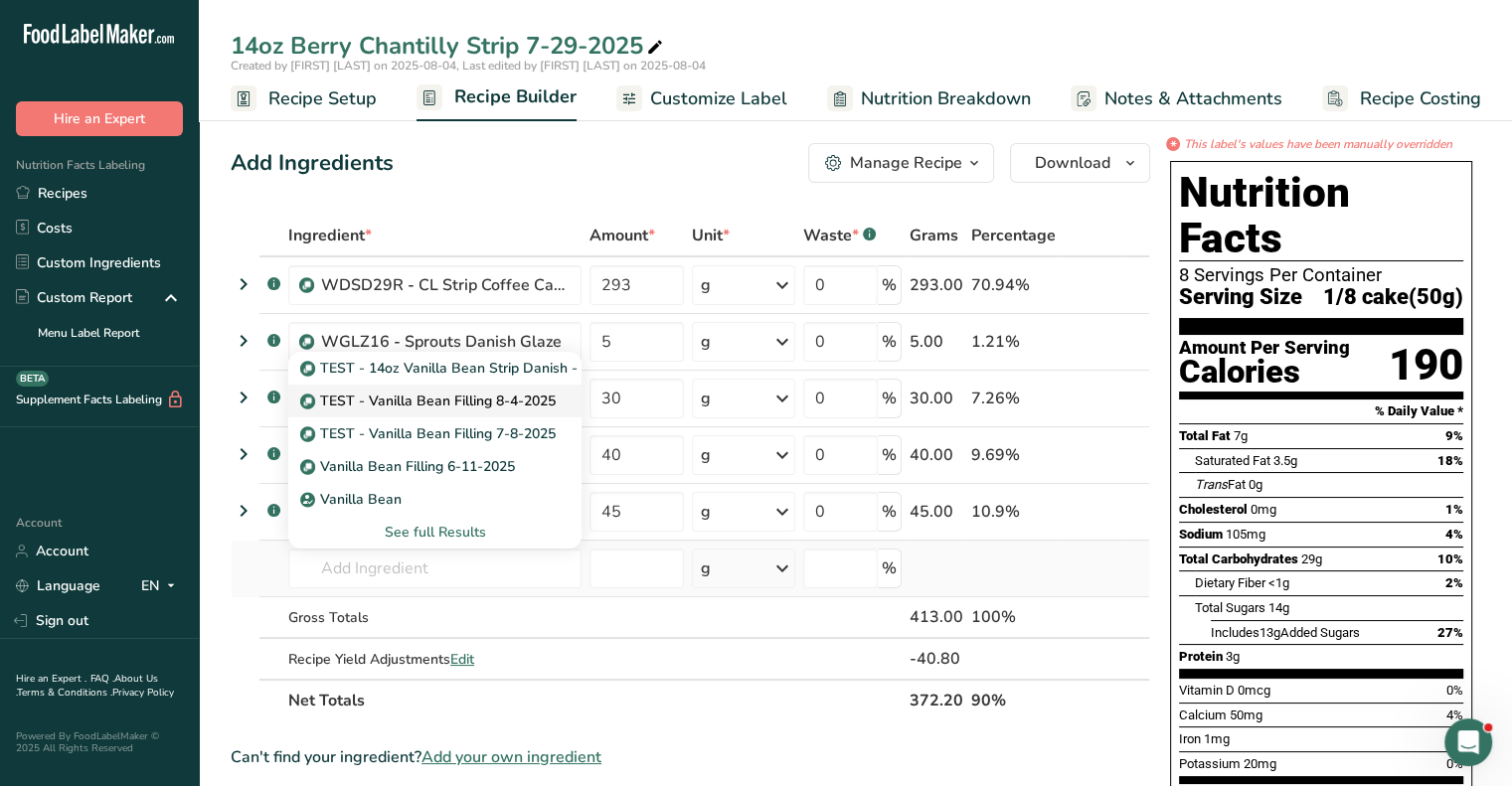 click on "TEST - Vanilla Bean Filling 8-4-2025" at bounding box center [429, 400] 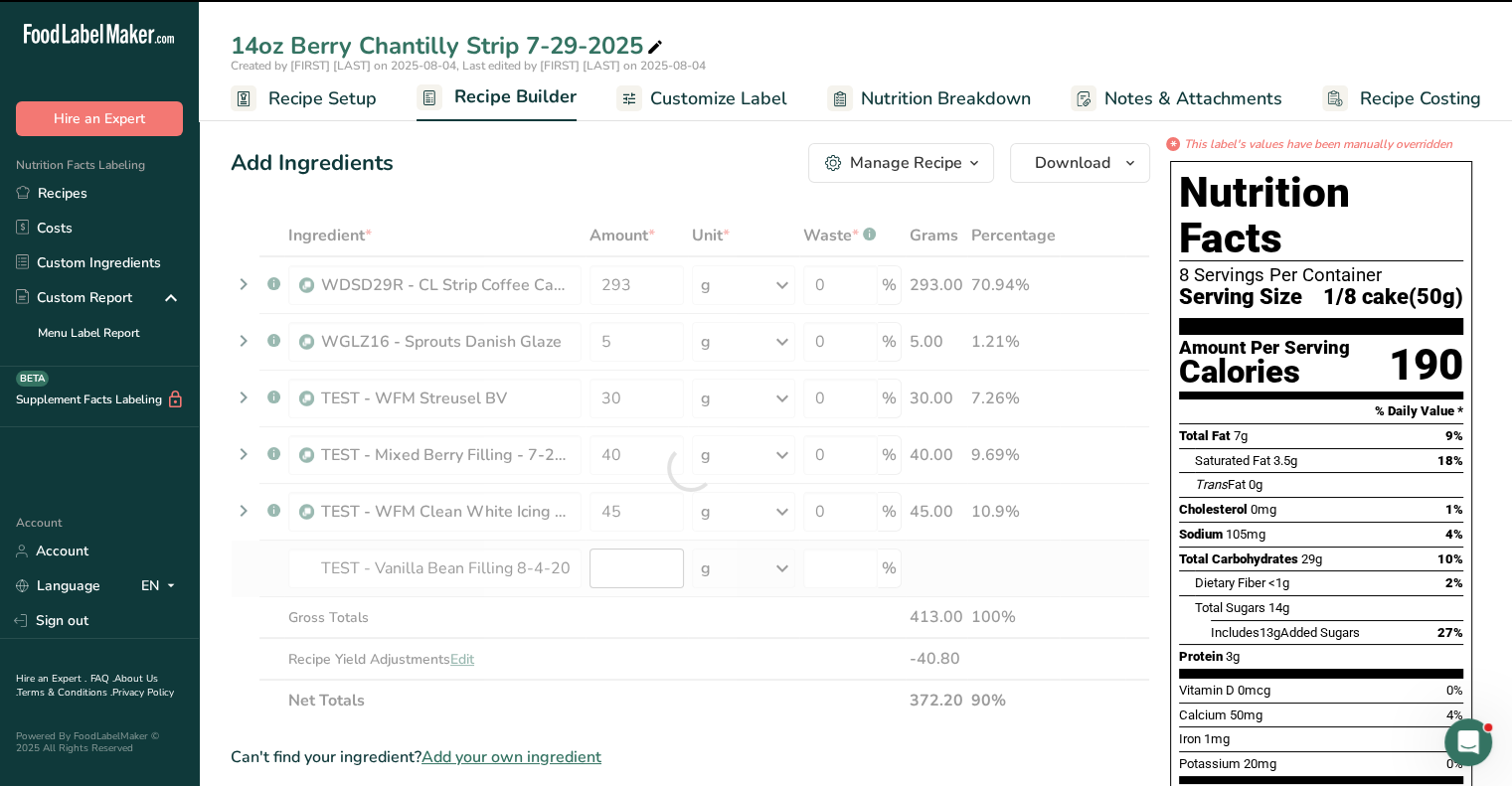type on "0" 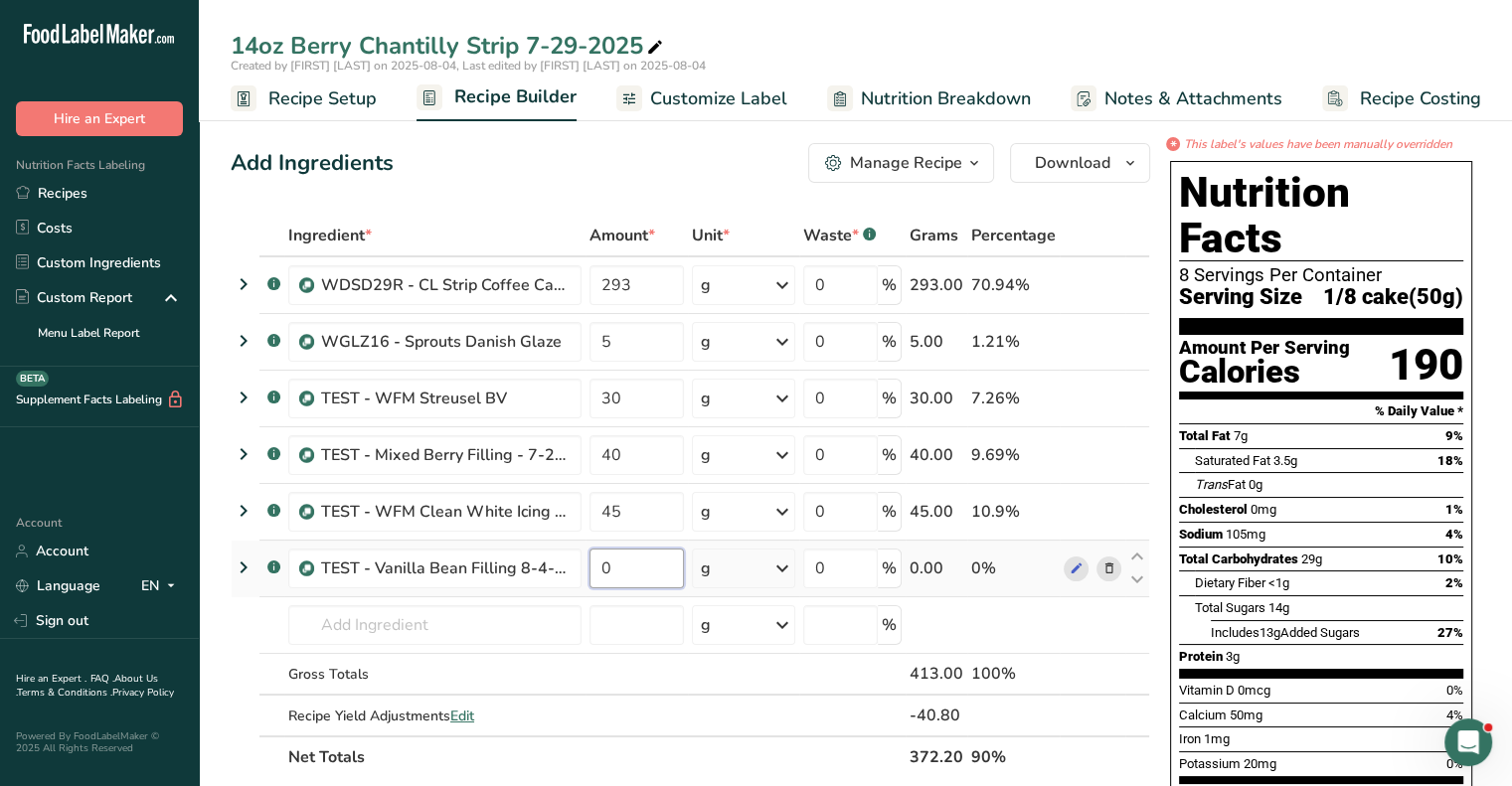 click on "0" at bounding box center (636, 568) 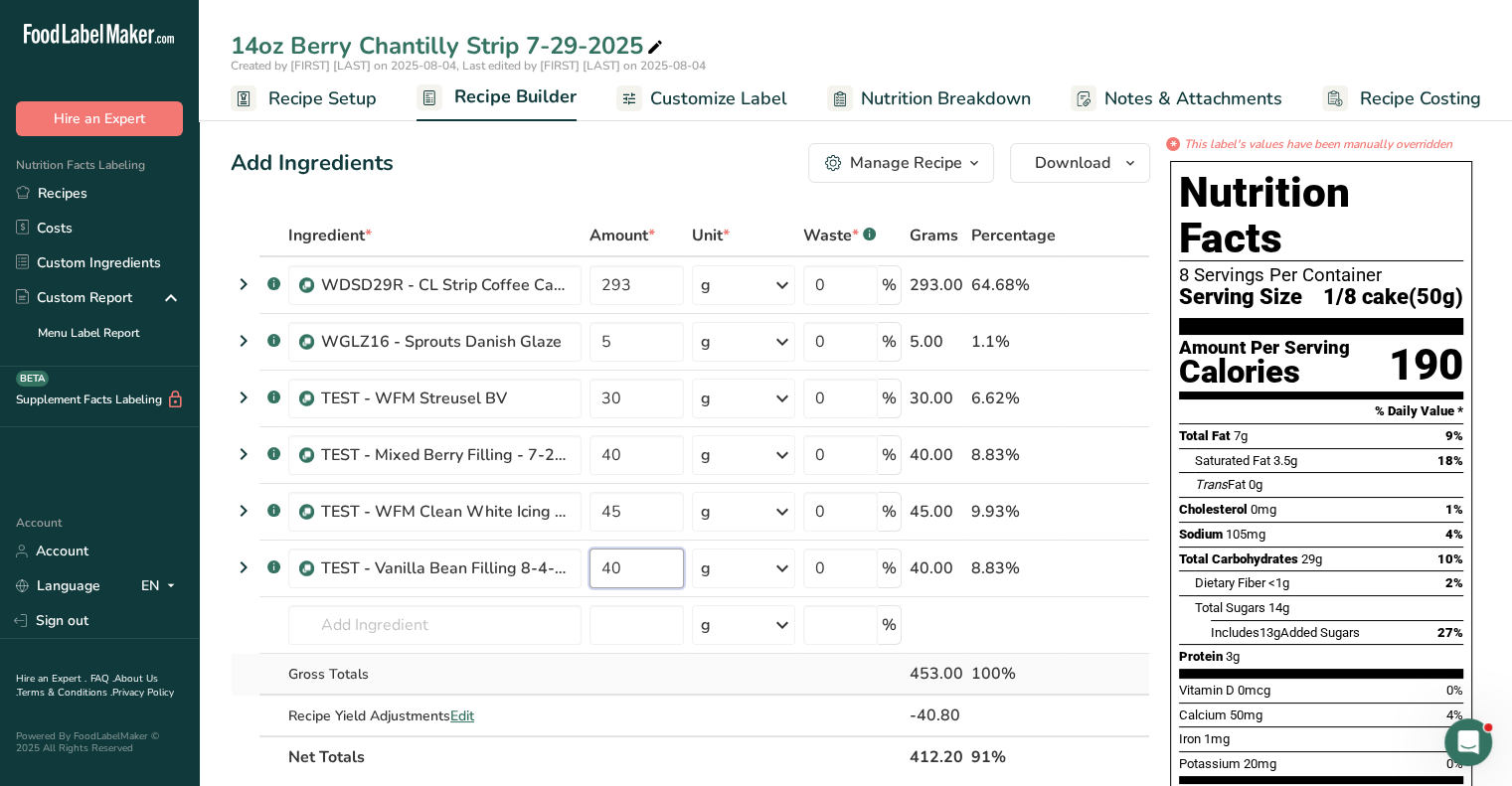 type on "40" 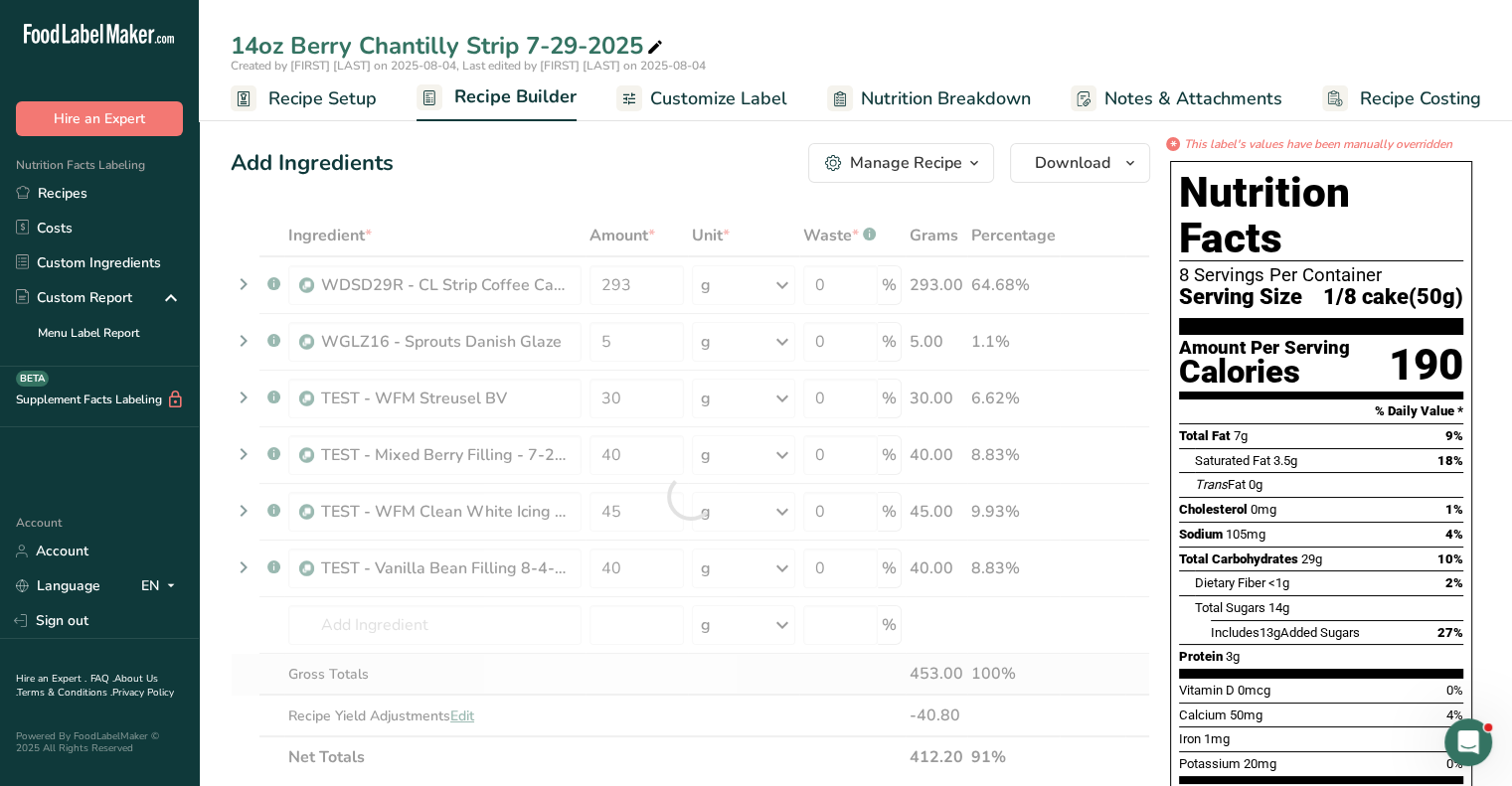 click on "Ingredient *
Amount *
Unit *
Waste *   .a-a{fill:#347362;}.b-a{fill:#fff;}          Grams
Percentage
.a-a{fill:#347362;}.b-a{fill:#fff;}
WDSD29R - CL Strip Coffee Cake Dough 6-11-2025
293
g
Weight Units
g
kg
mg
See more
Volume Units
l
mL
fl oz
See more
0
%
293.00
64.68%
.a-a{fill:#347362;}.b-a{fill:#fff;}
WGLZ16 - Sprouts Danish Glaze
5
g
Weight Units
g
kg
mg
See more
Volume Units
l
mL
fl oz
See more
0
%" at bounding box center [690, 496] 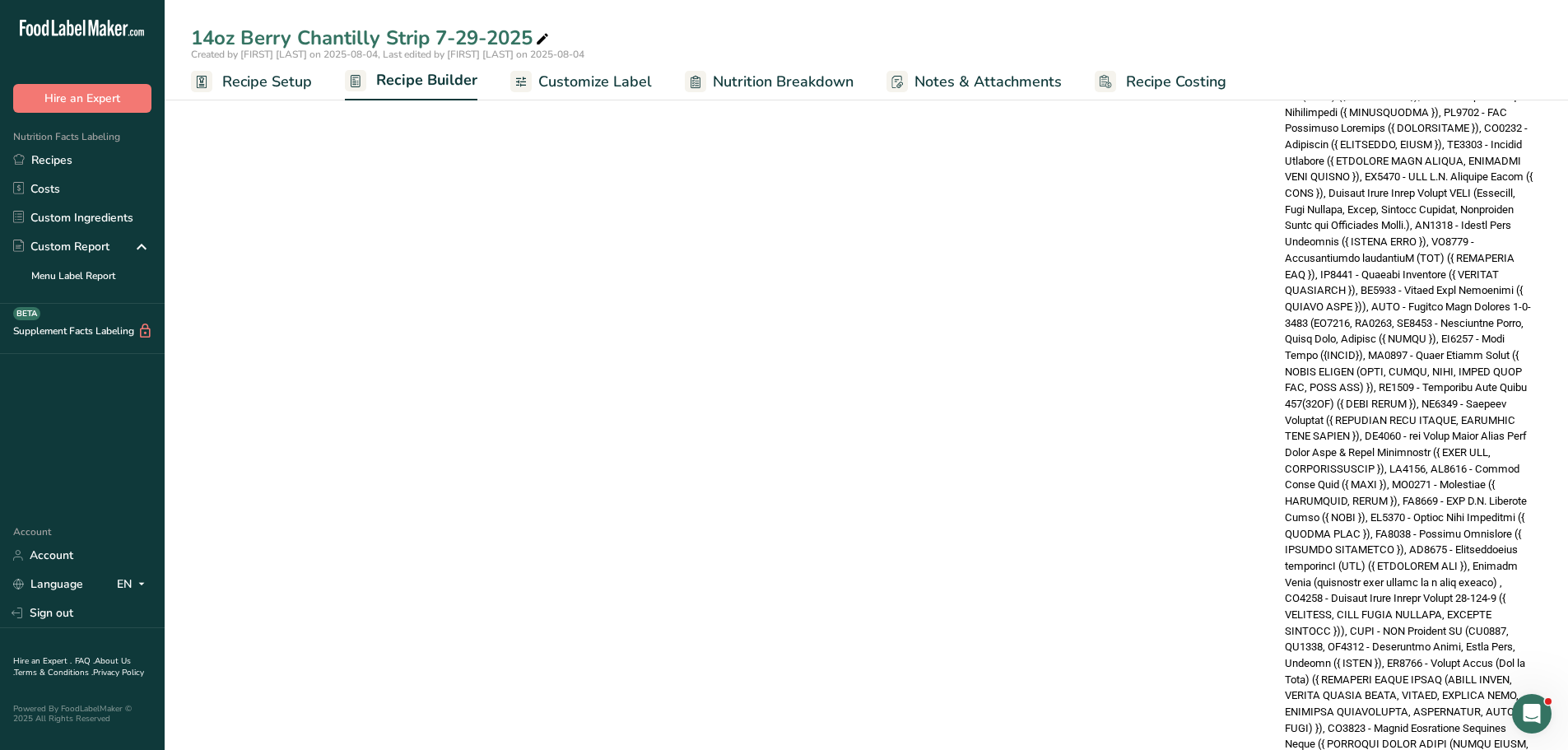 scroll, scrollTop: 1400, scrollLeft: 0, axis: vertical 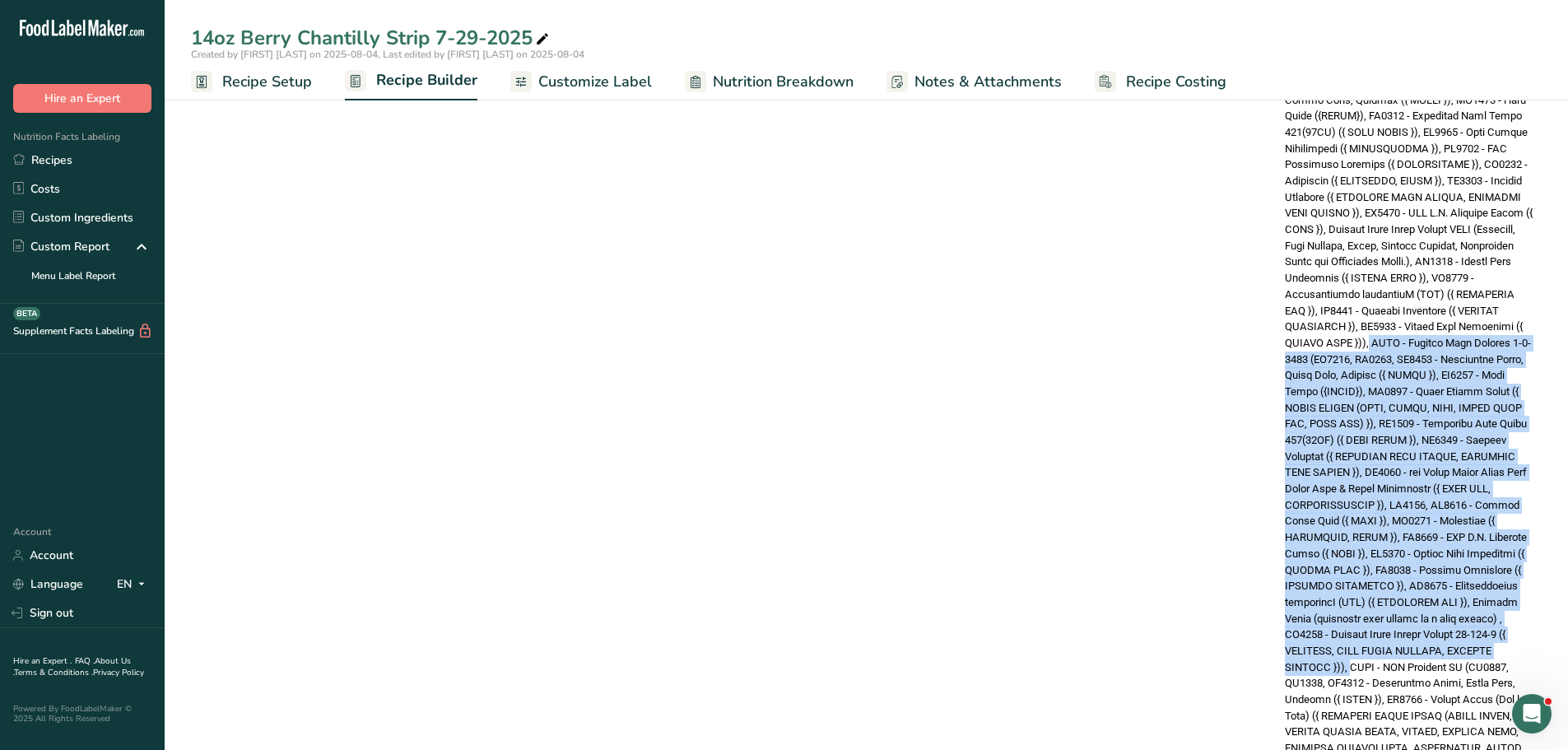 drag, startPoint x: 1426, startPoint y: 302, endPoint x: 1451, endPoint y: 635, distance: 333.93712 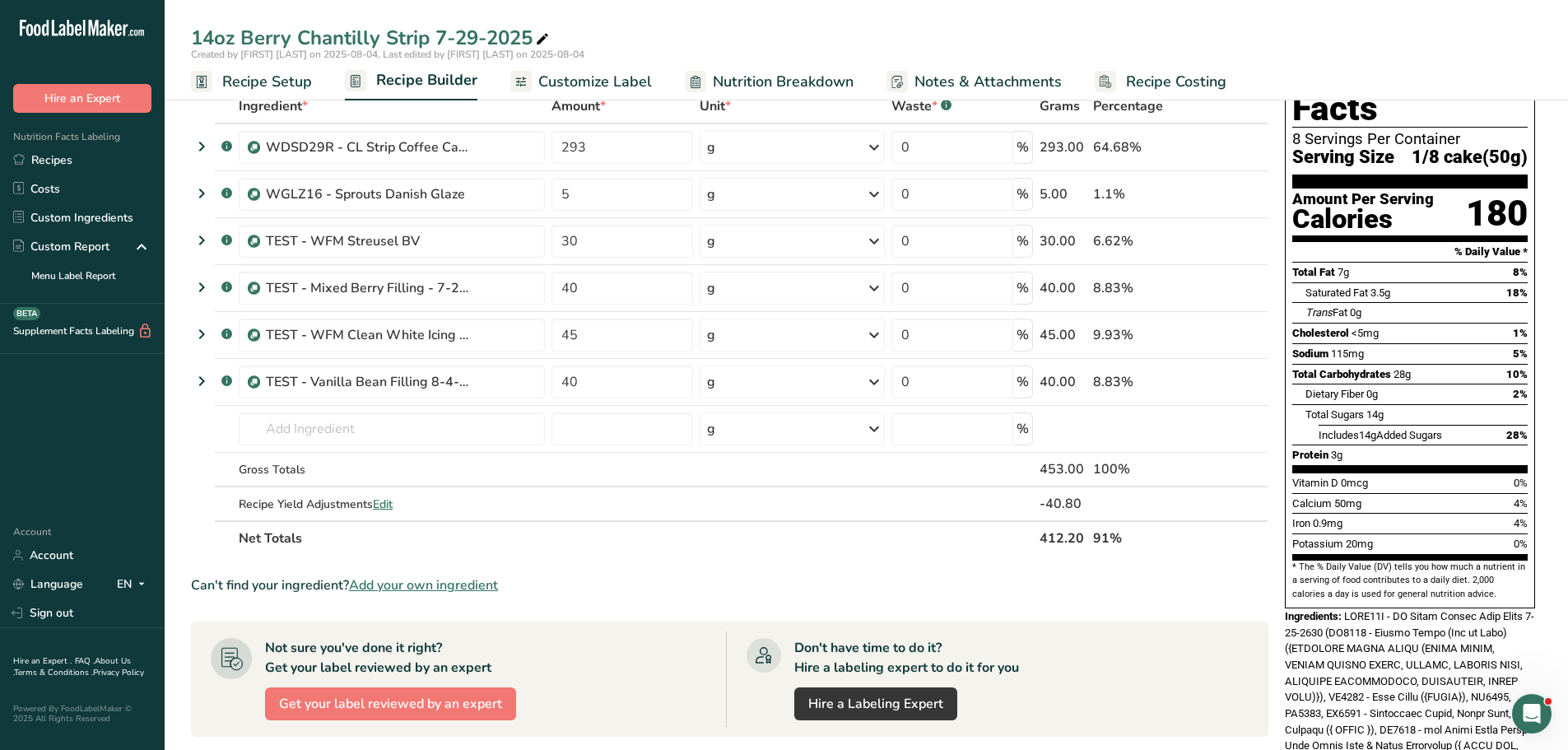 scroll, scrollTop: 0, scrollLeft: 0, axis: both 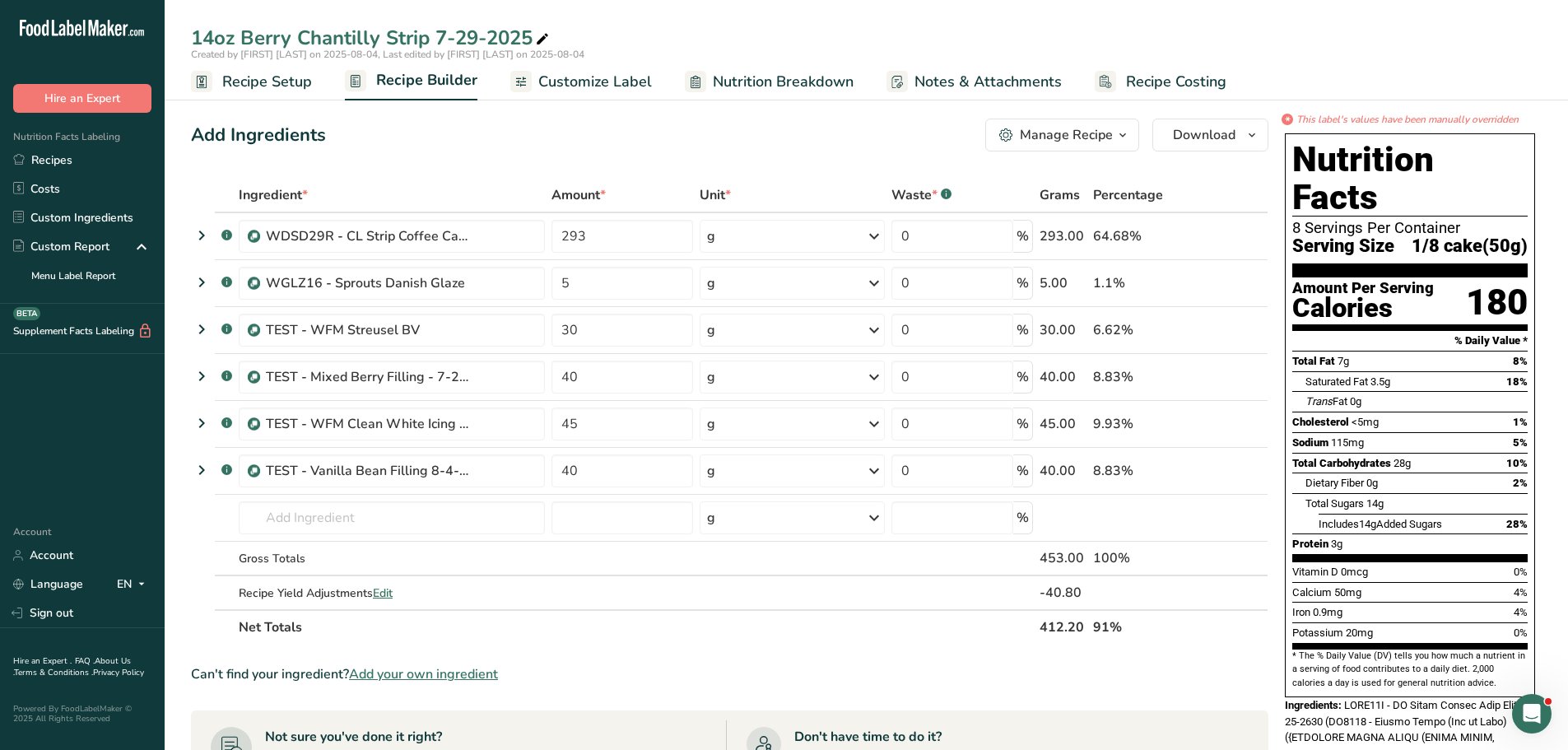 click on "Recipe Setup" at bounding box center (267, 82) 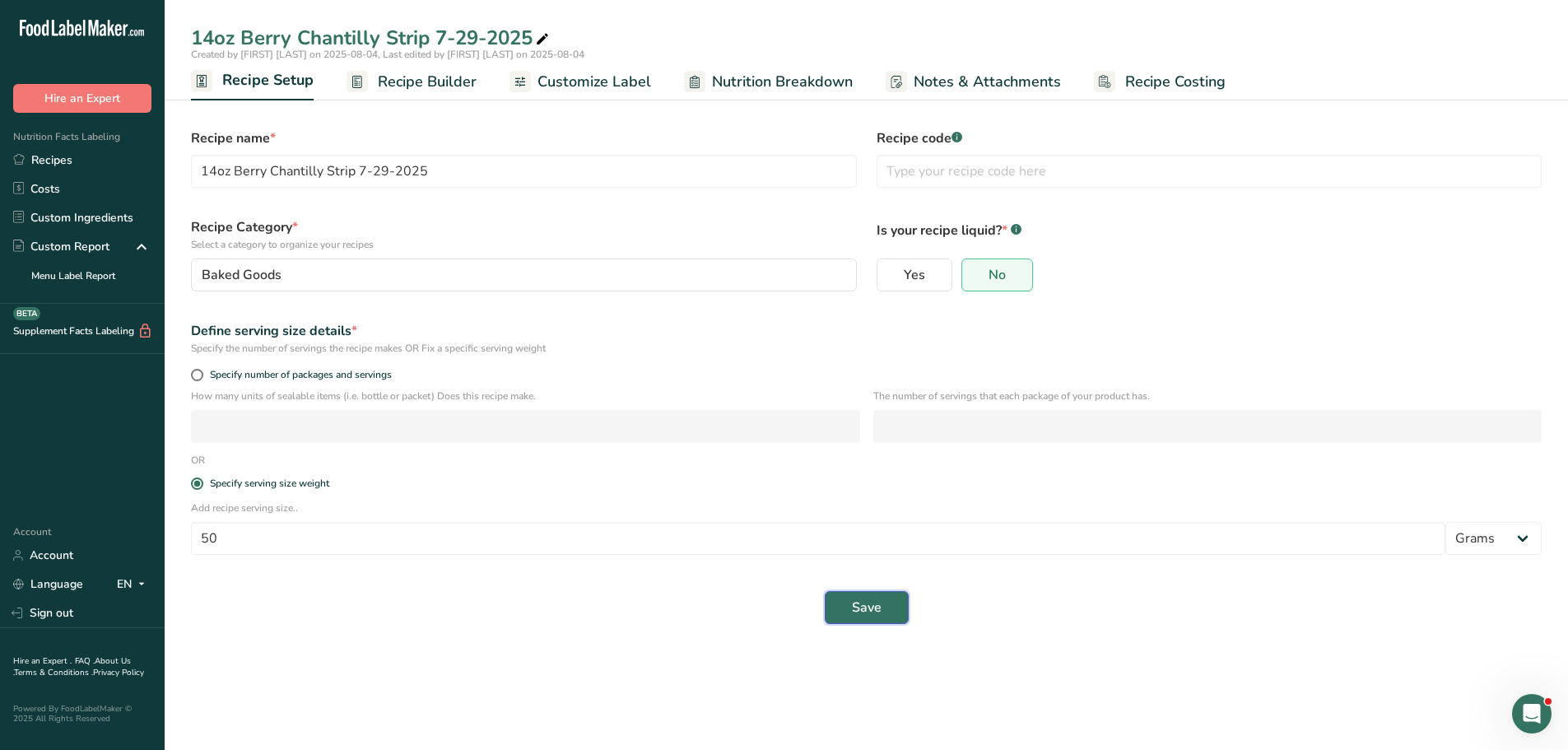 click on "Save" at bounding box center (867, 608) 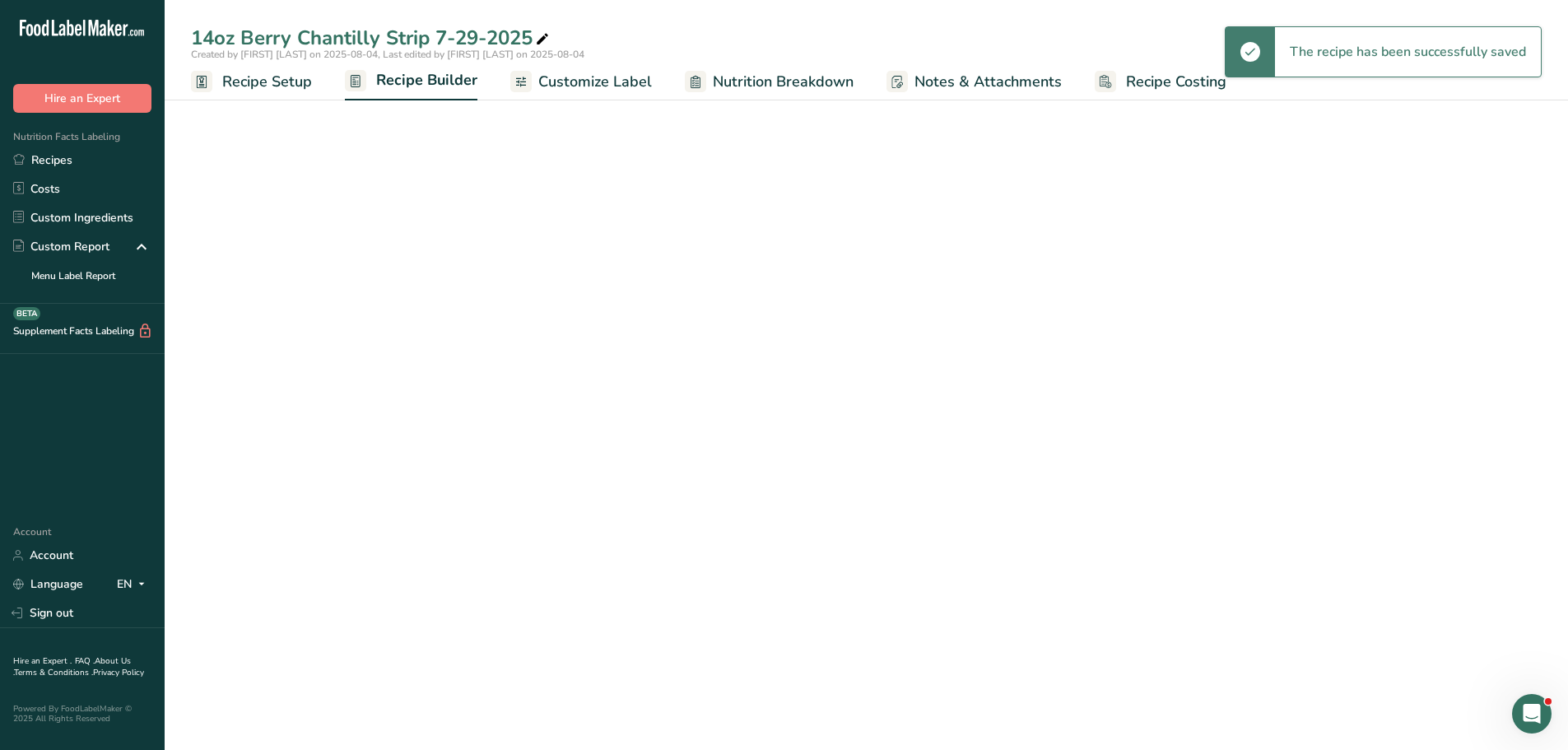 click on "Recipes" at bounding box center [82, 160] 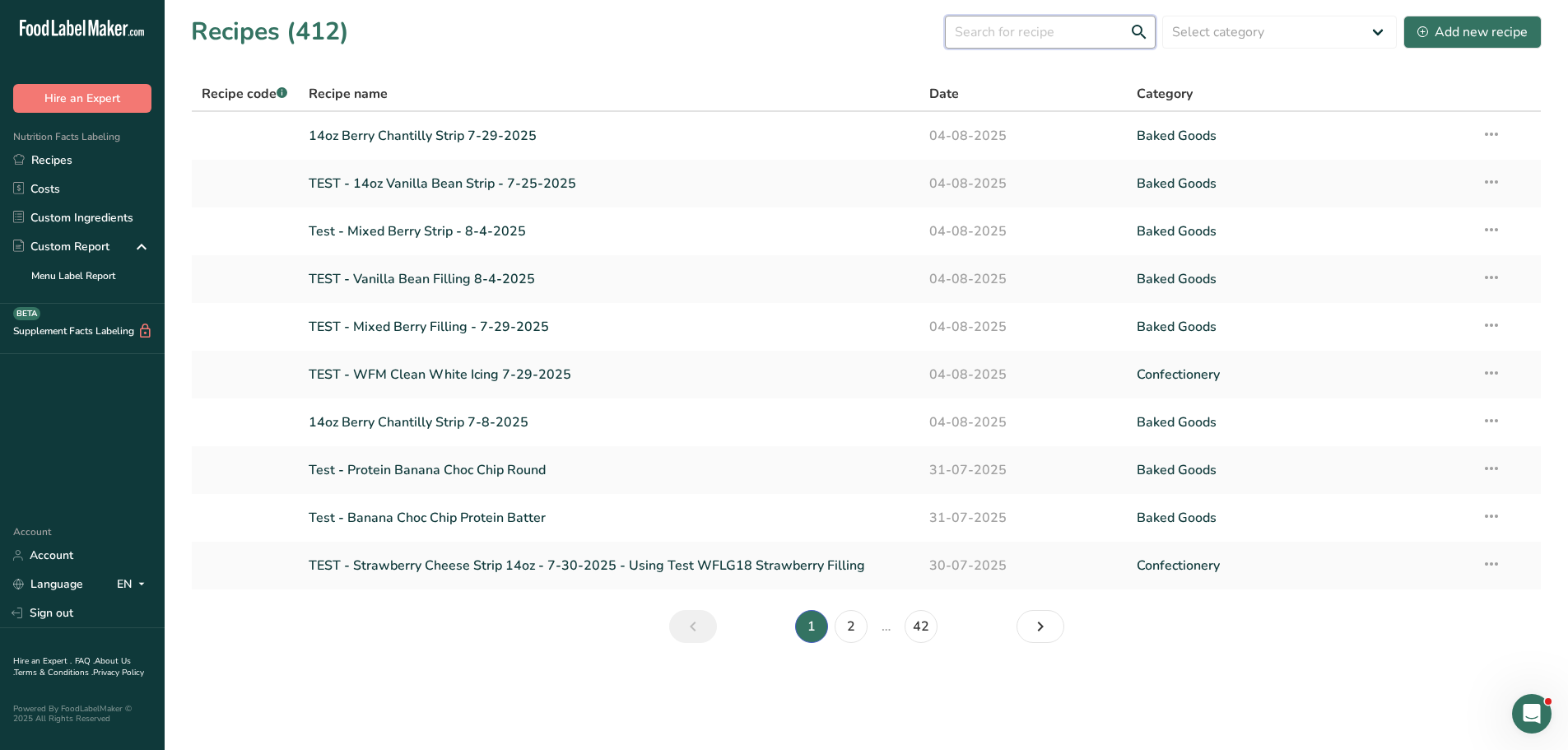 click at bounding box center [1050, 32] 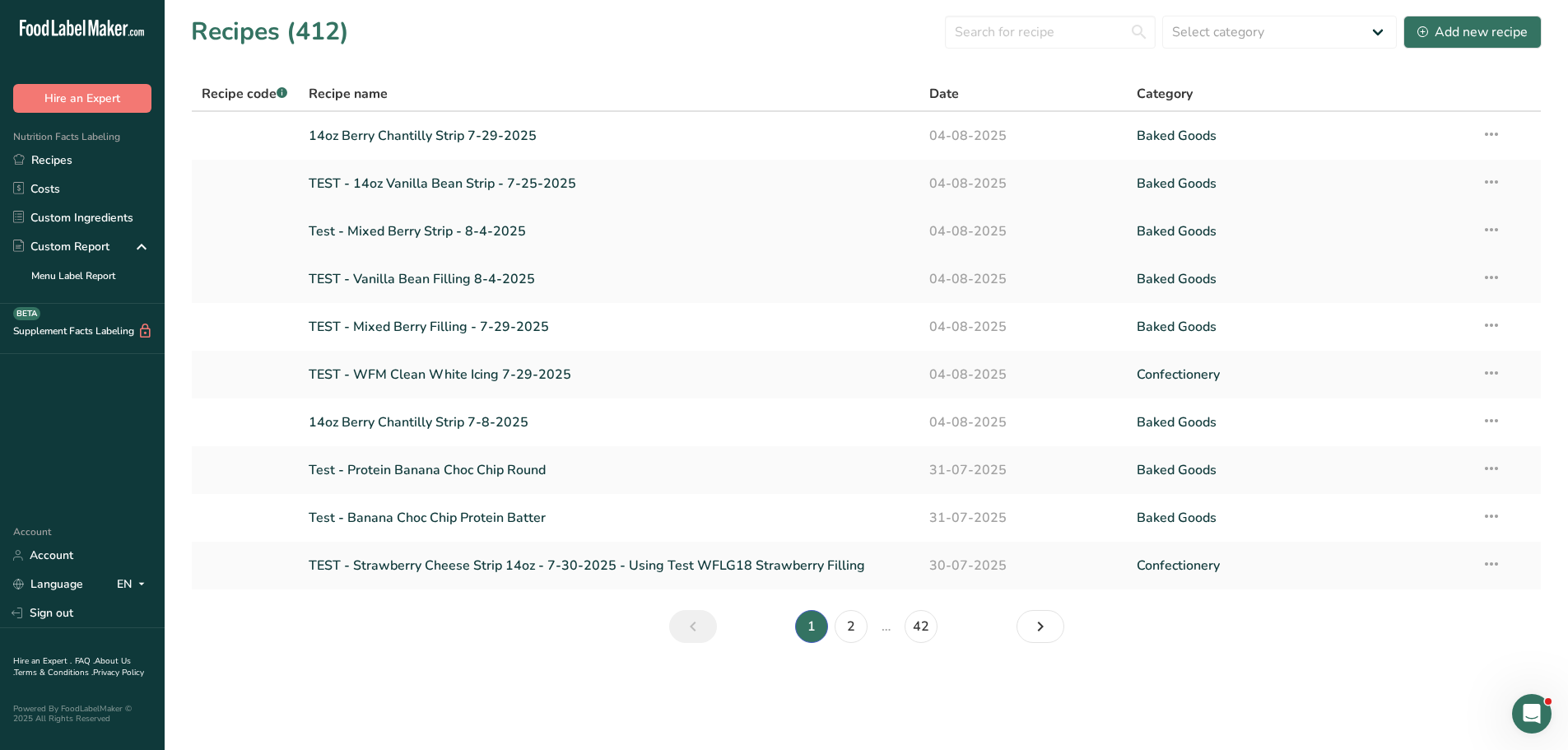 click on "Test - Mixed Berry Strip - 8-4-2025" at bounding box center (609, 231) 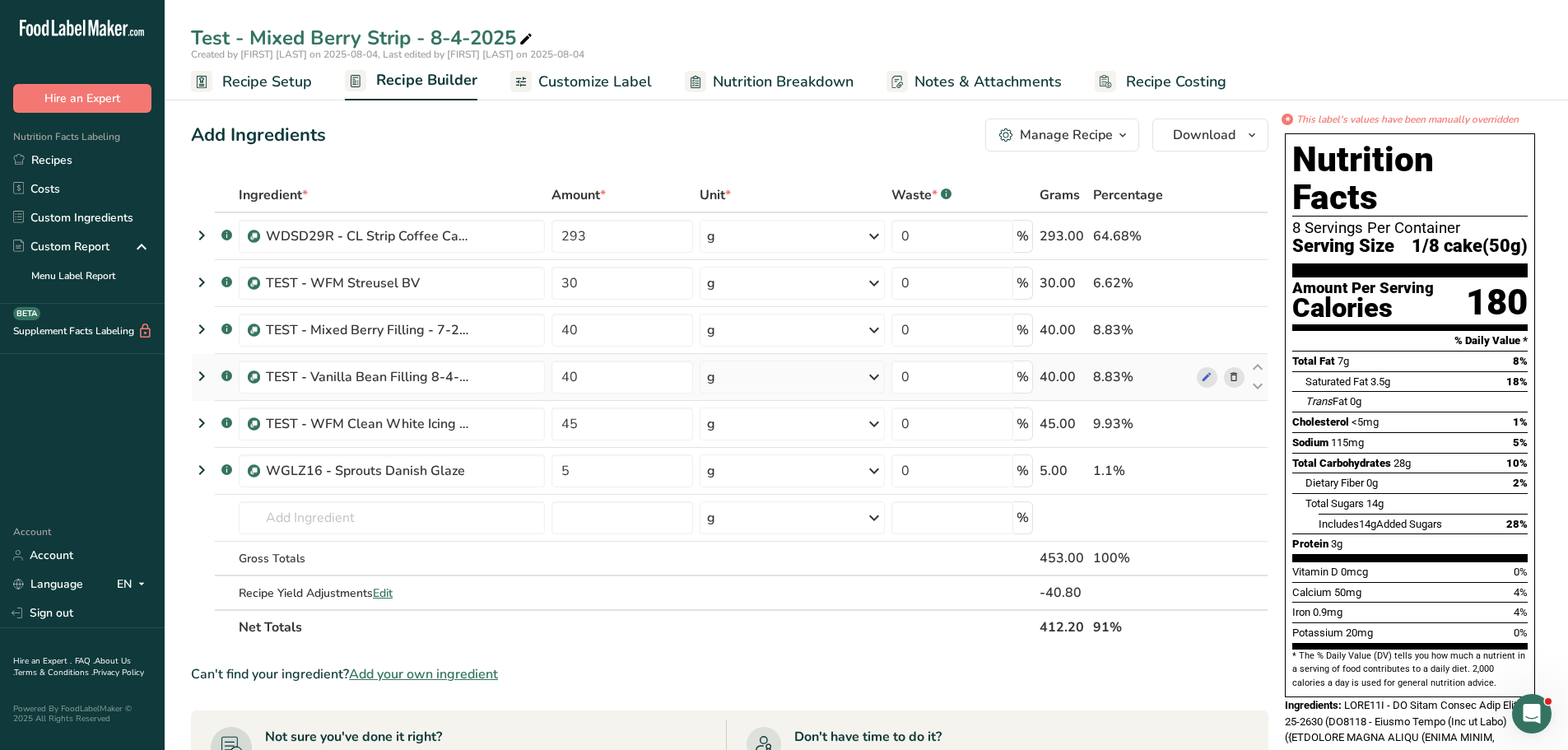 click at bounding box center (1234, 377) 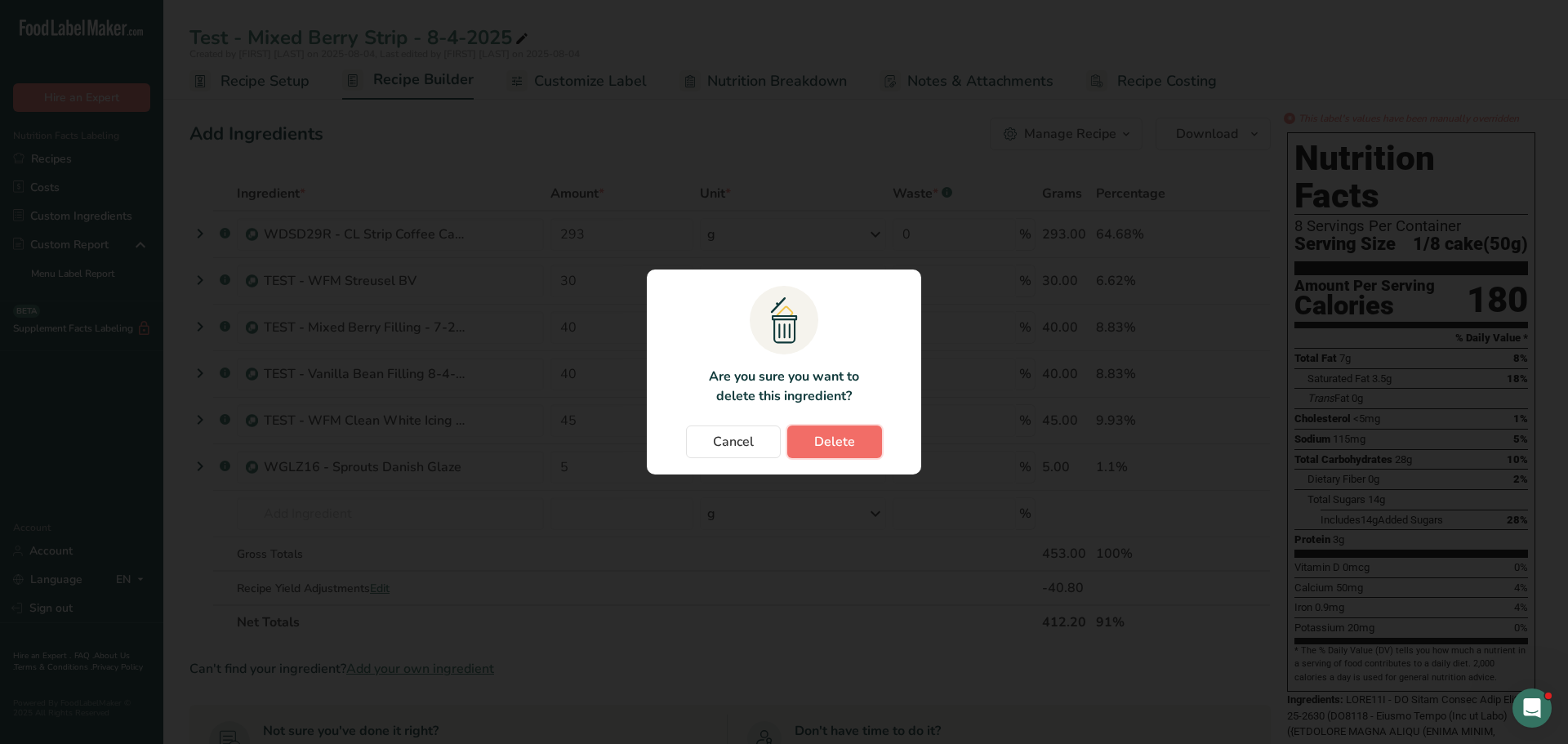 click on "Delete" at bounding box center (835, 442) 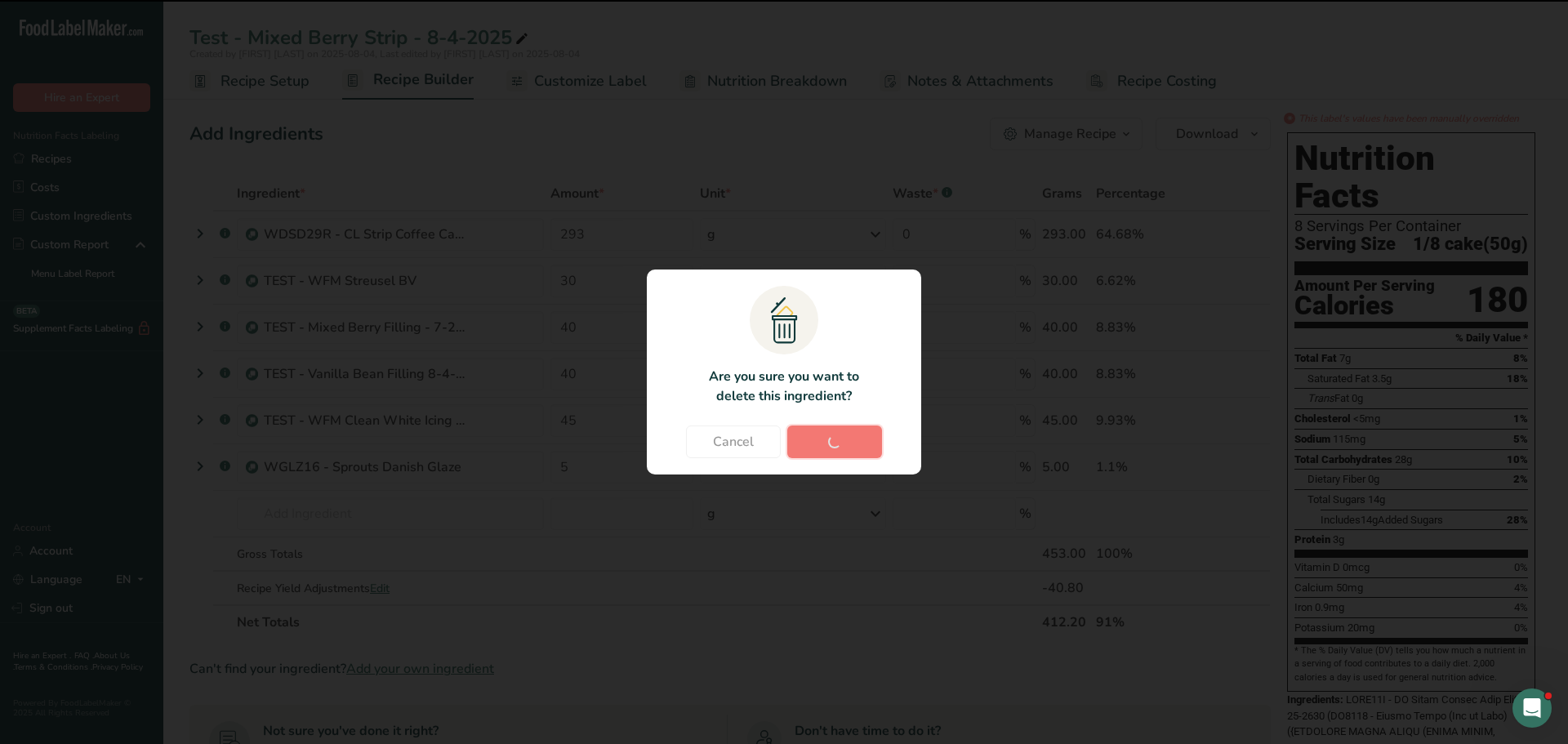 type on "45" 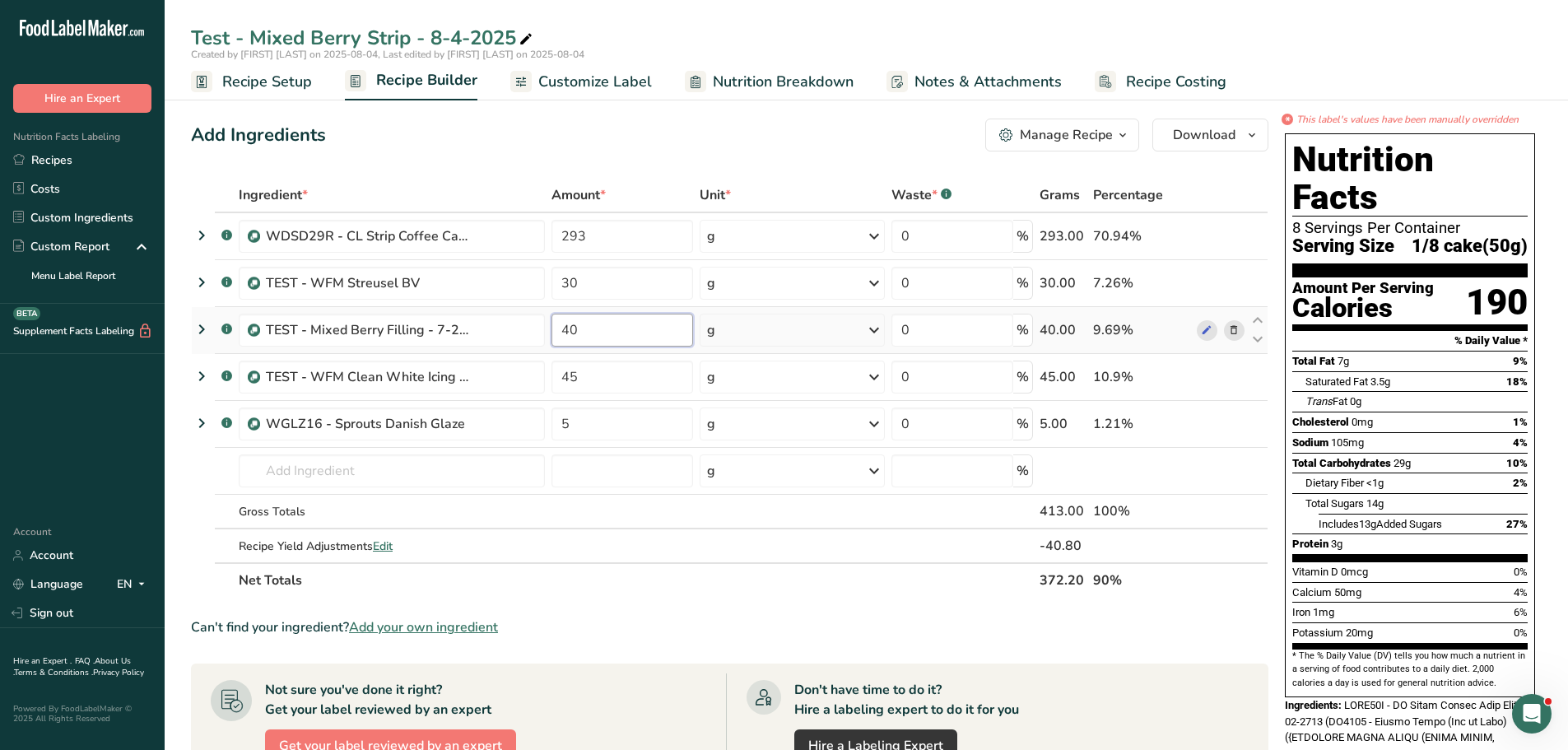 click on "40" at bounding box center (622, 330) 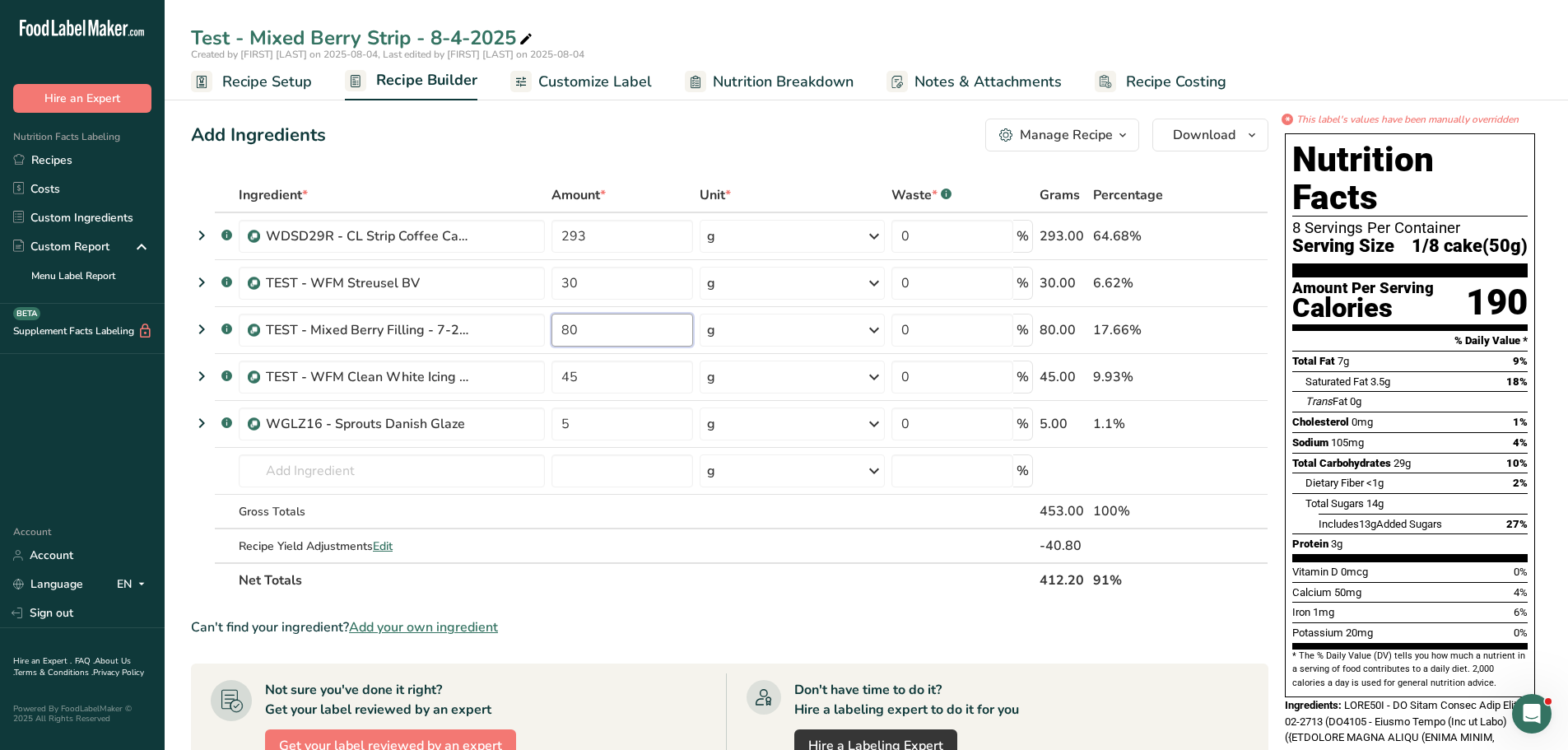 type on "80" 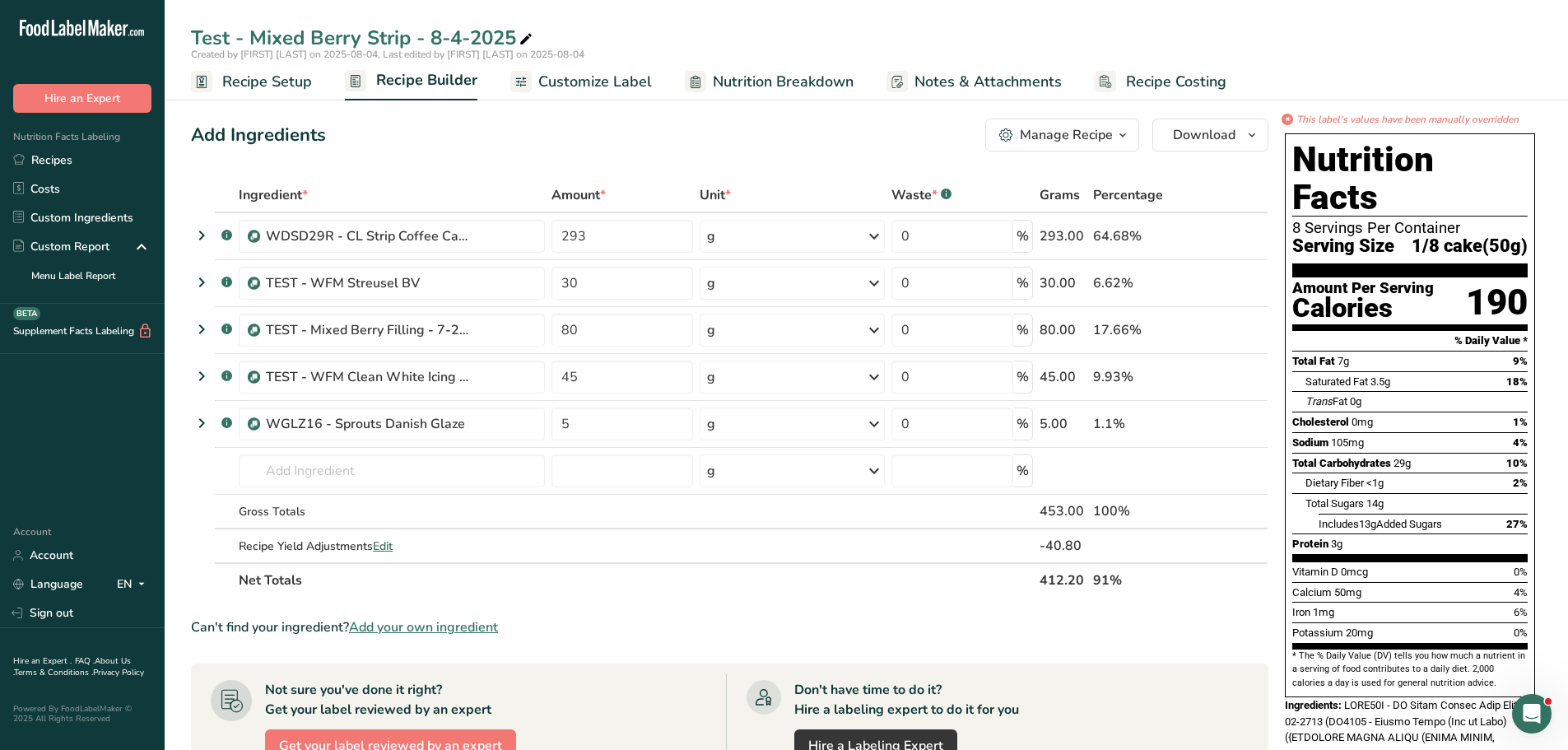 click on "Ingredient *
Amount *
Unit *
Waste *   .a-a{fill:#347362;}.b-a{fill:#fff;}          Grams
Percentage
.a-a{fill:#347362;}.b-a{fill:#fff;}
WDSD29R - CL Strip Coffee Cake Dough 6-11-2025
293
g
Weight Units
g
kg
mg
See more
Volume Units
l
mL
fl oz
See more
0
%
293.00
64.68%
.a-a{fill:#347362;}.b-a{fill:#fff;}
TEST - WFM Streusel BV
30
g
Weight Units
g
kg
mg
See more
Volume Units
l
mL
fl oz
See more
0
%" at bounding box center (729, 659) 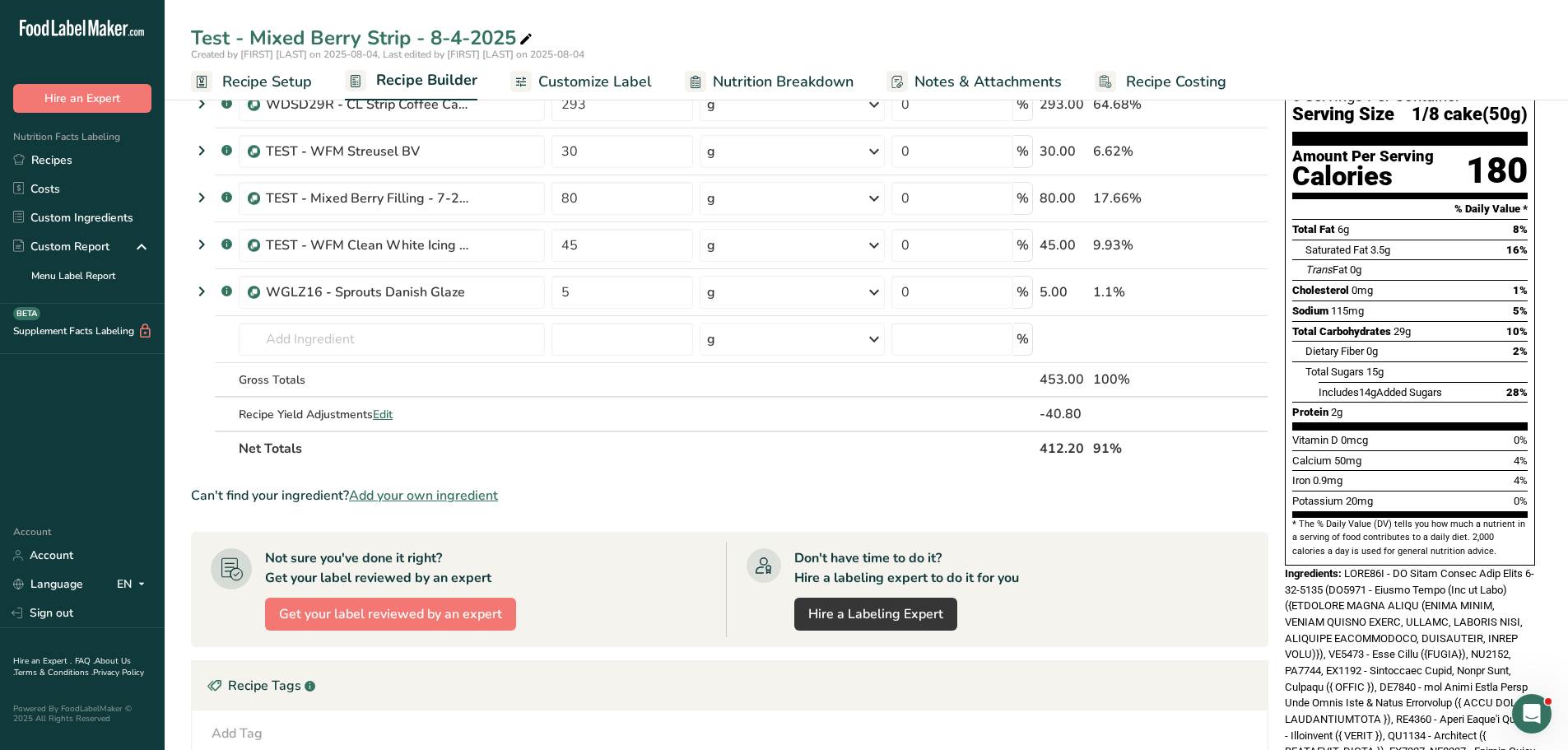 scroll, scrollTop: 0, scrollLeft: 0, axis: both 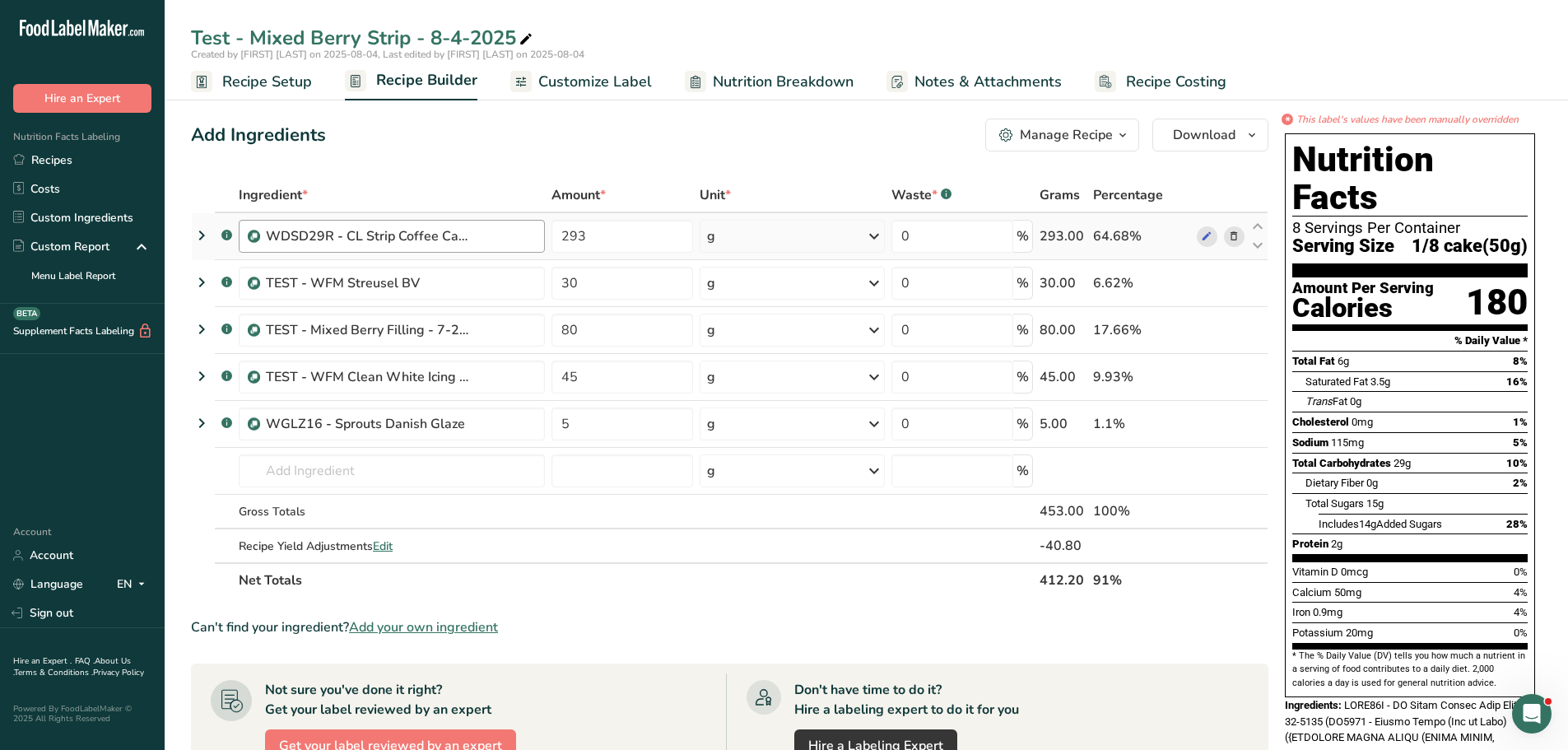 drag, startPoint x: 67, startPoint y: 153, endPoint x: 378, endPoint y: 241, distance: 323.2105 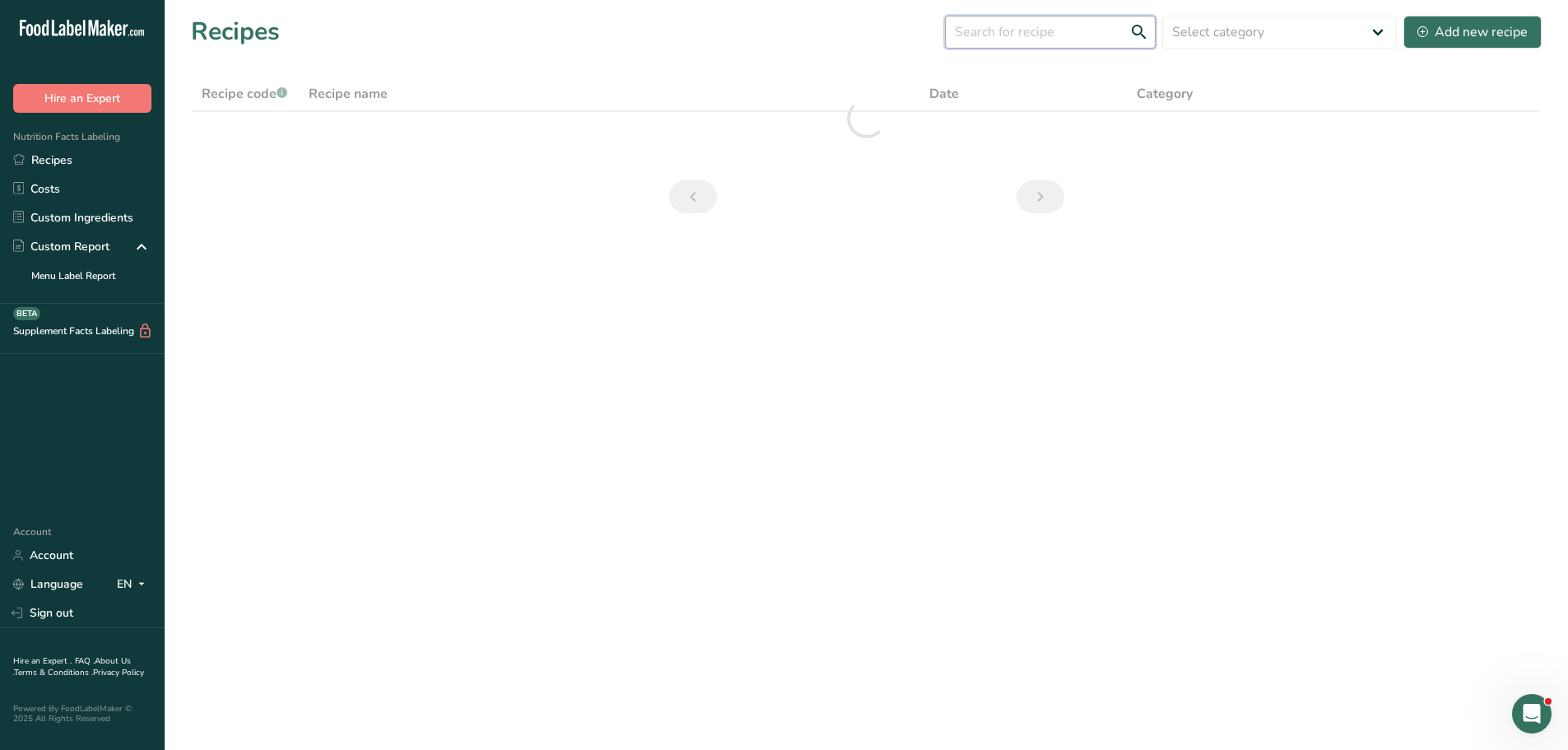 click at bounding box center (1050, 32) 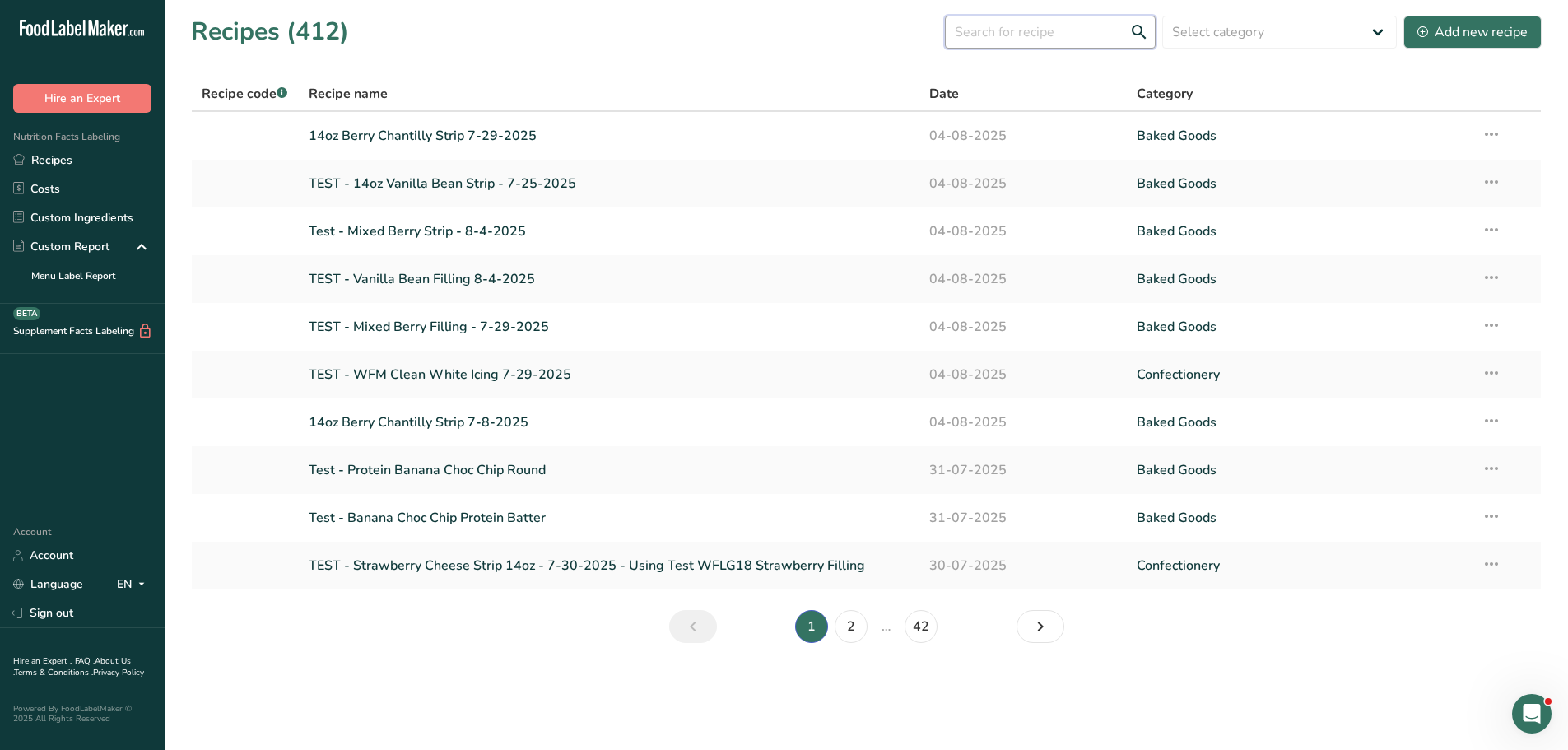 click at bounding box center [1050, 32] 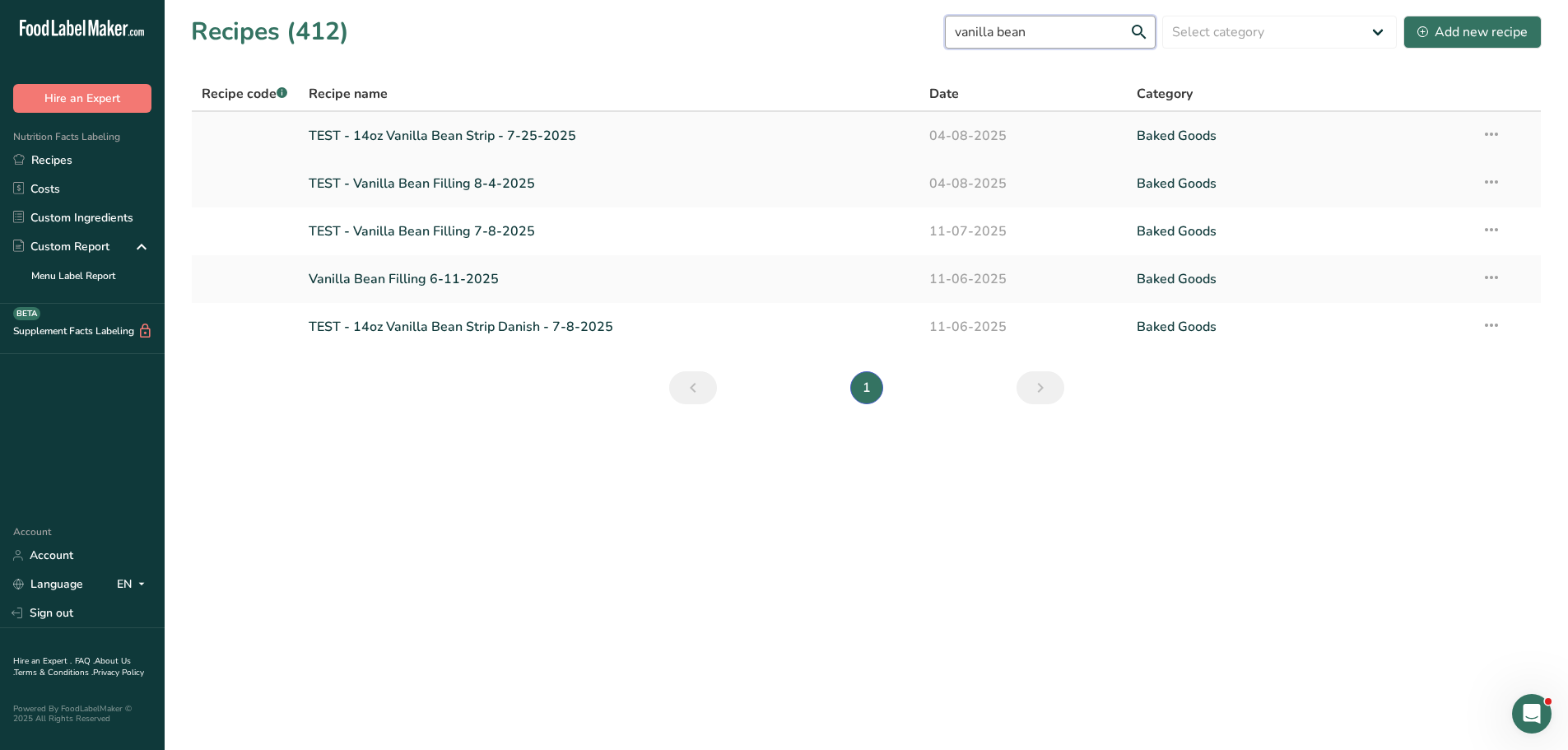 type on "vanilla bean" 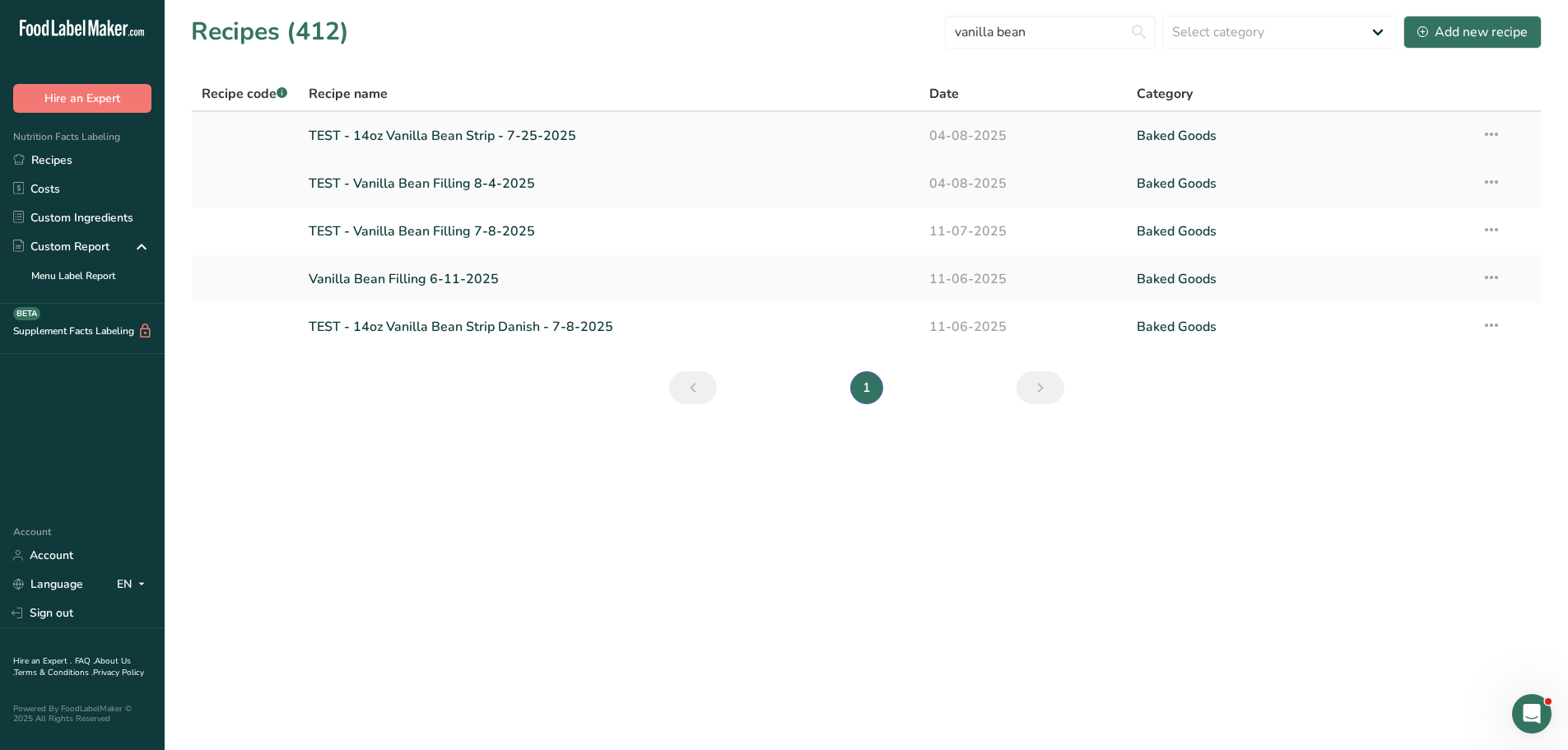 click on "TEST - 14oz Vanilla Bean Strip - 7-25-2025" at bounding box center [609, 136] 